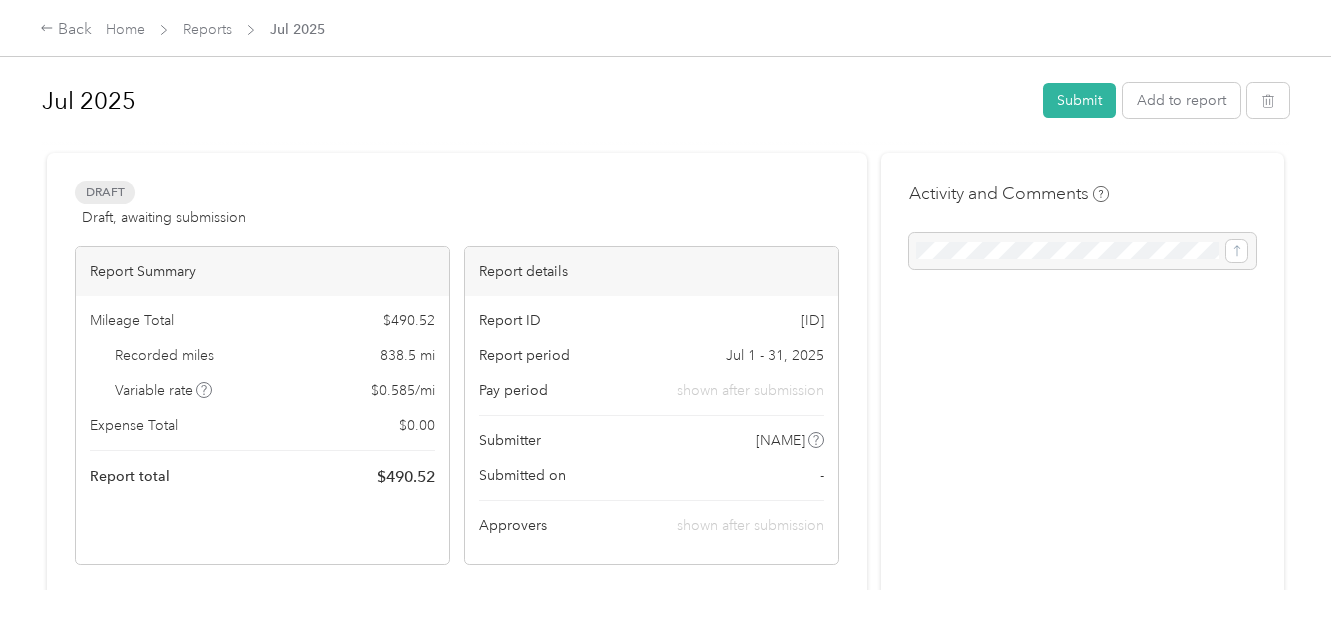 scroll, scrollTop: 0, scrollLeft: 0, axis: both 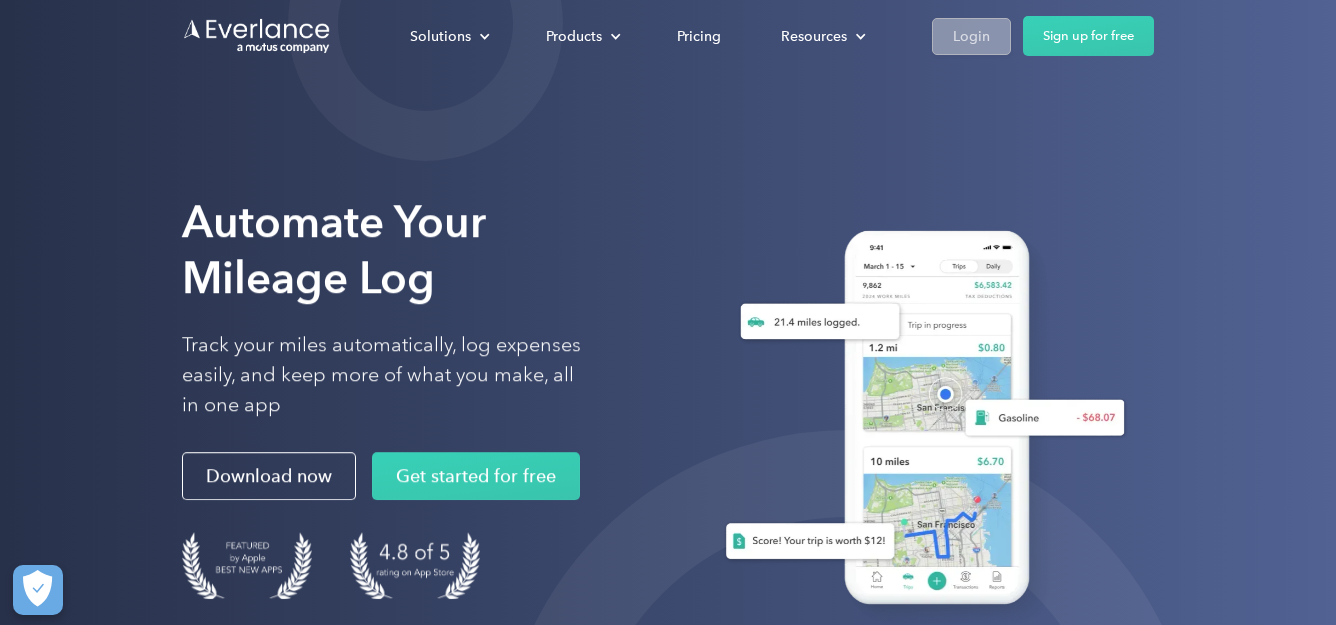 click on "Login" at bounding box center [971, 36] 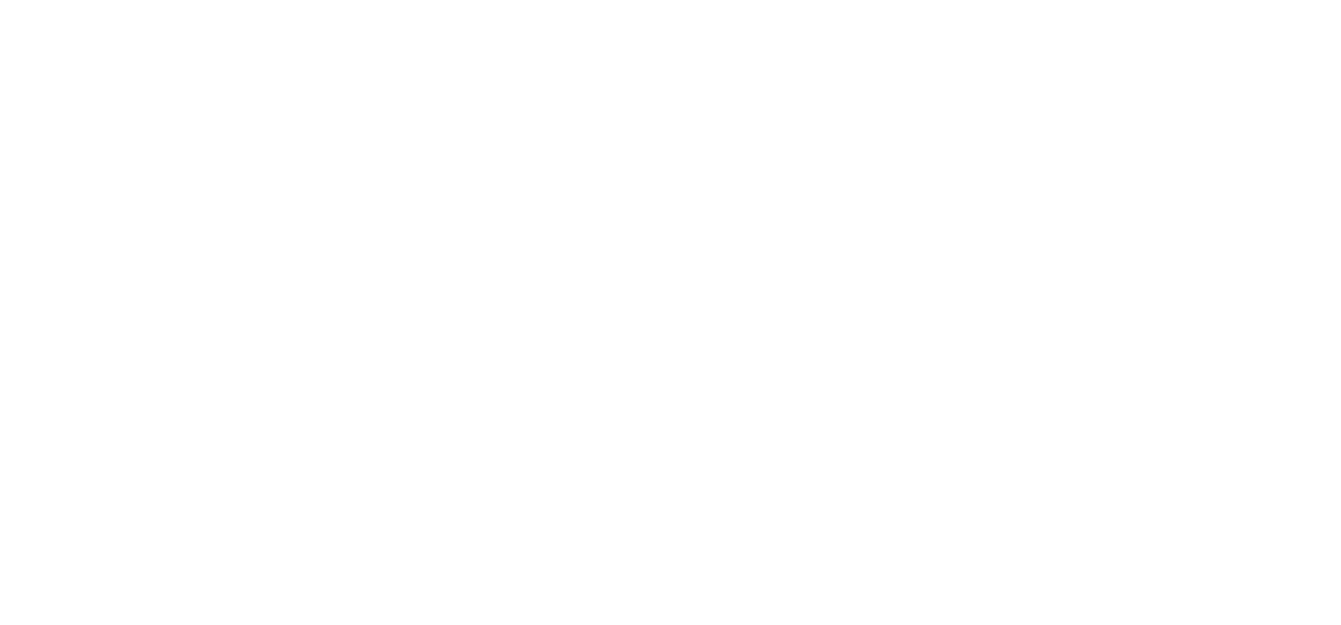 scroll, scrollTop: 0, scrollLeft: 0, axis: both 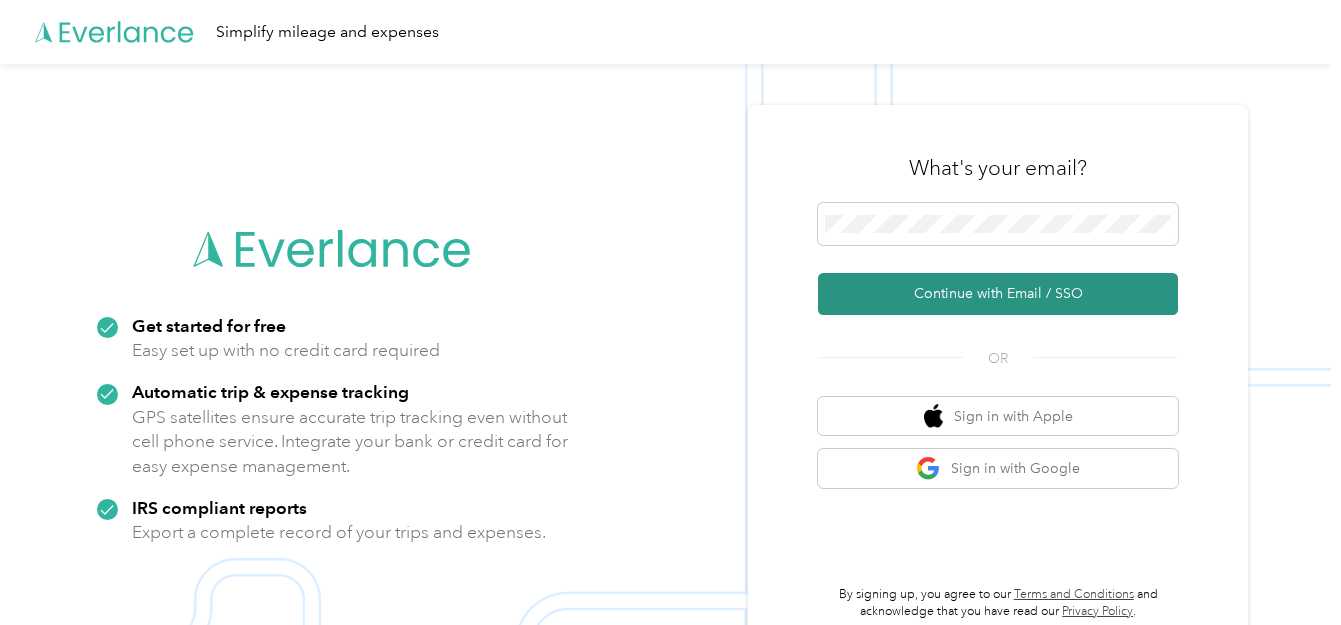 click on "Continue with Email / SSO" at bounding box center (998, 294) 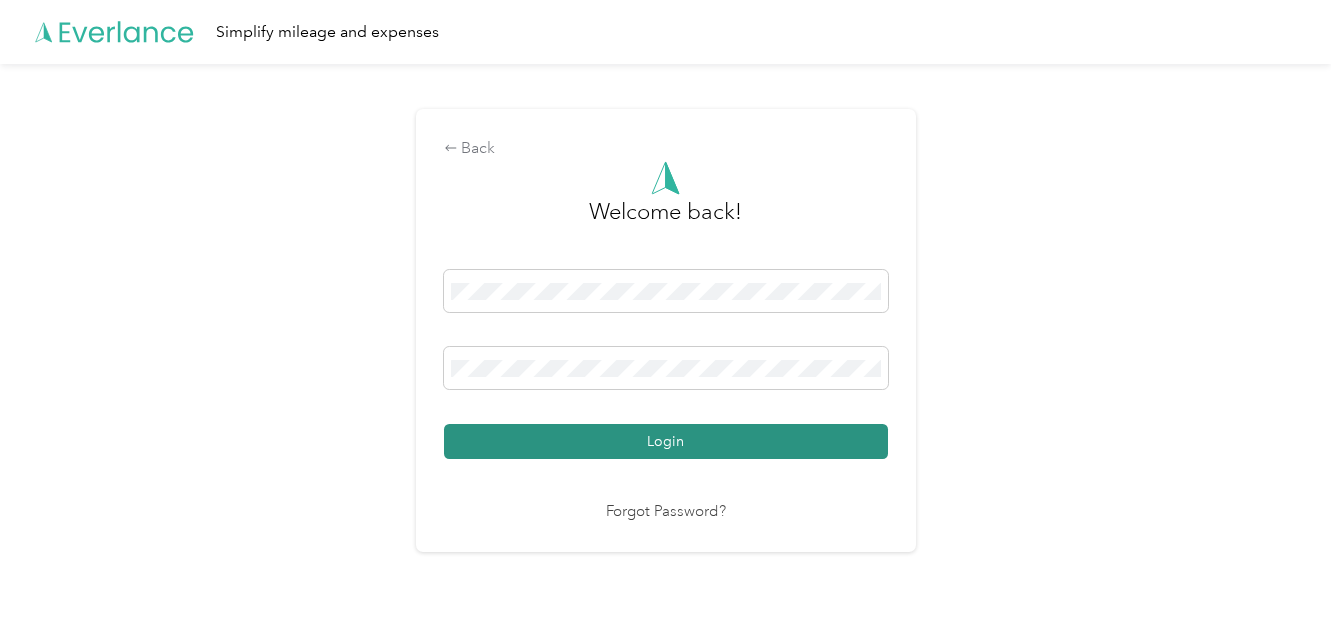 click on "Login" at bounding box center (666, 441) 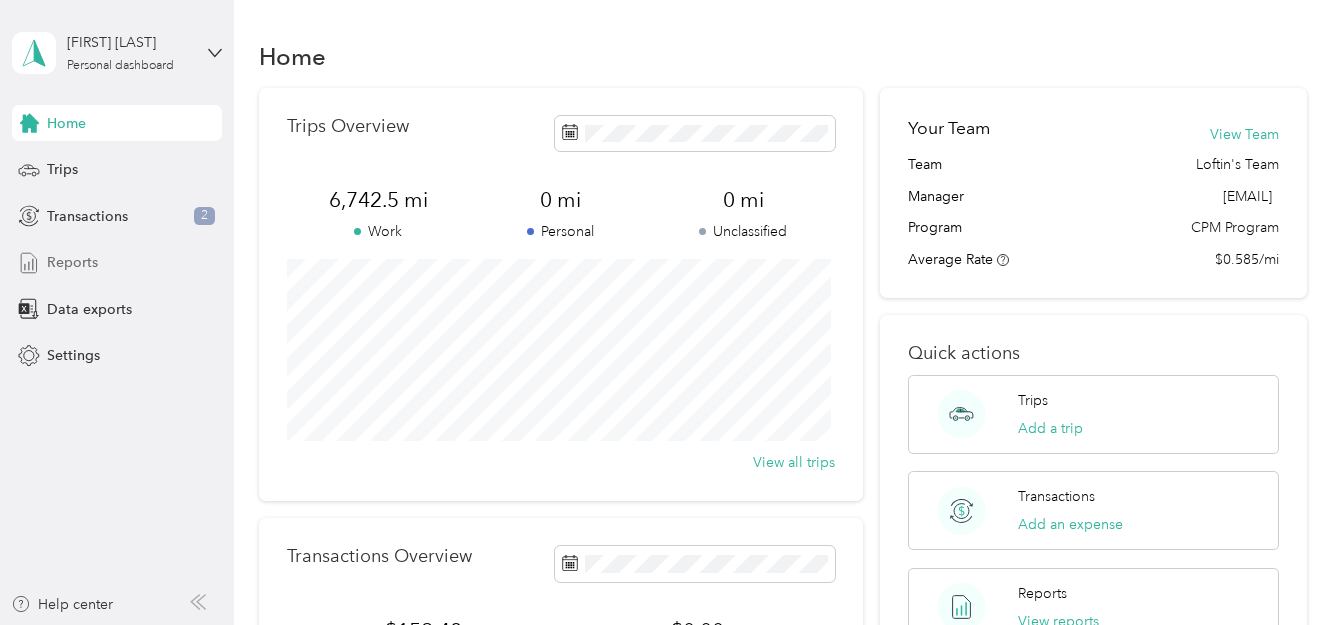 click on "Reports" at bounding box center [72, 262] 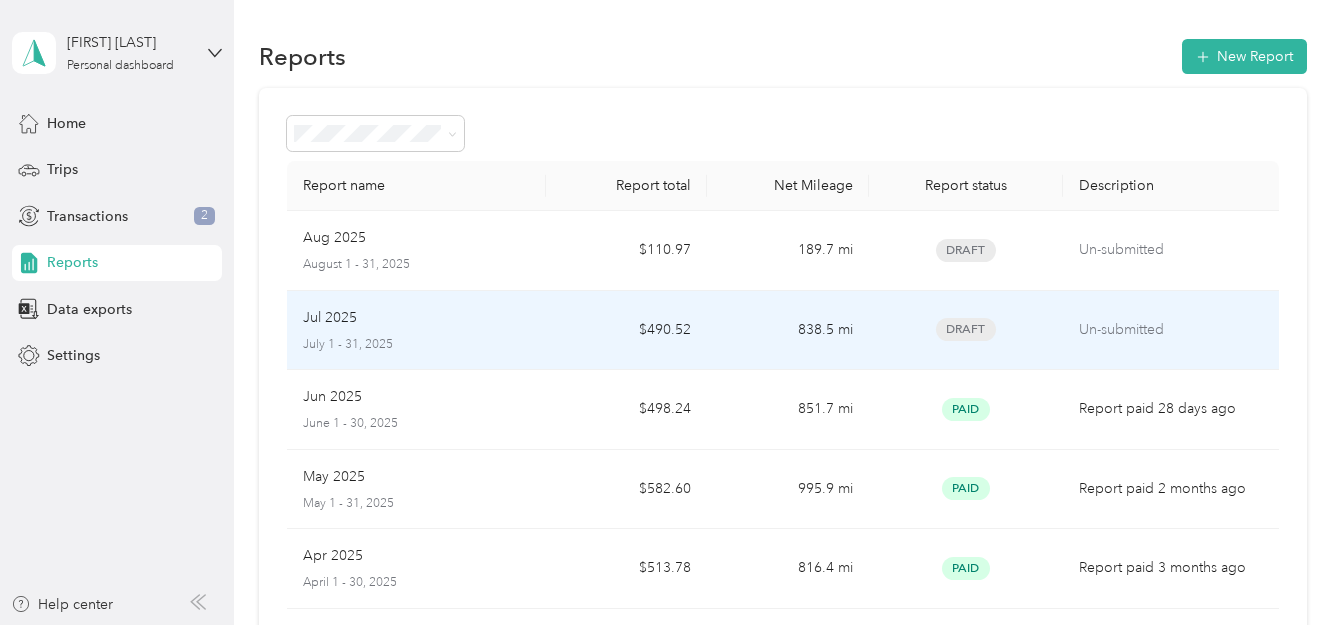 click on "July 1 - 31, 2025" at bounding box center (416, 345) 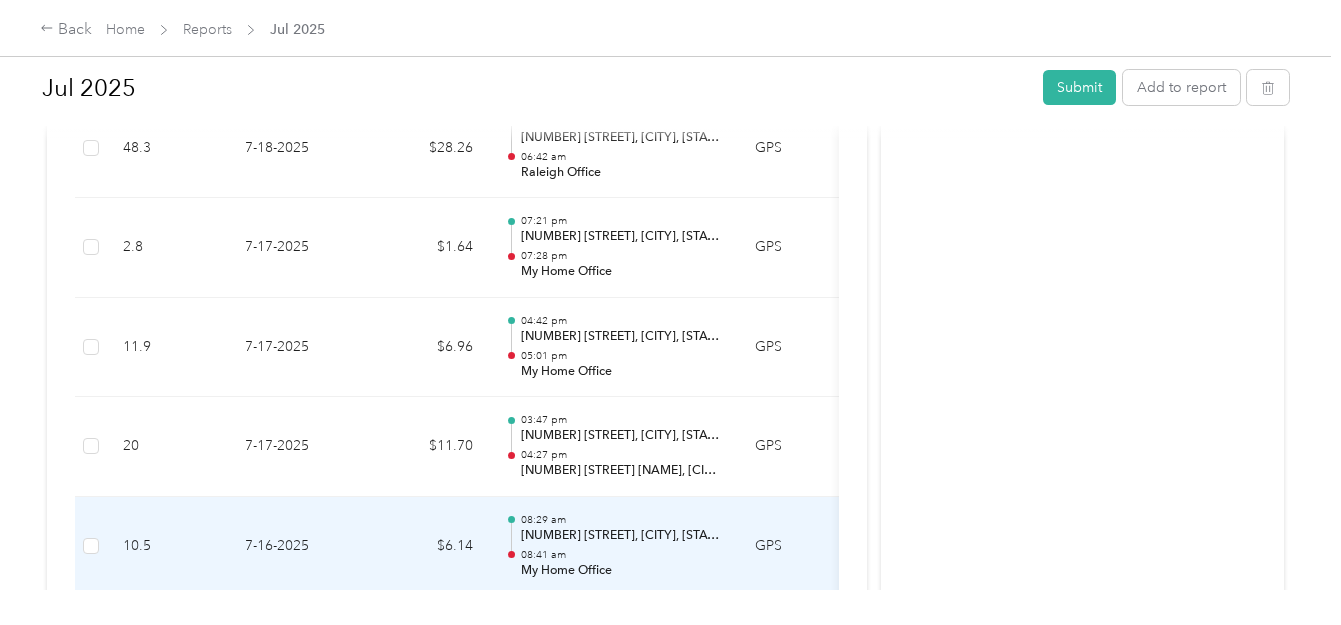 scroll, scrollTop: 2200, scrollLeft: 0, axis: vertical 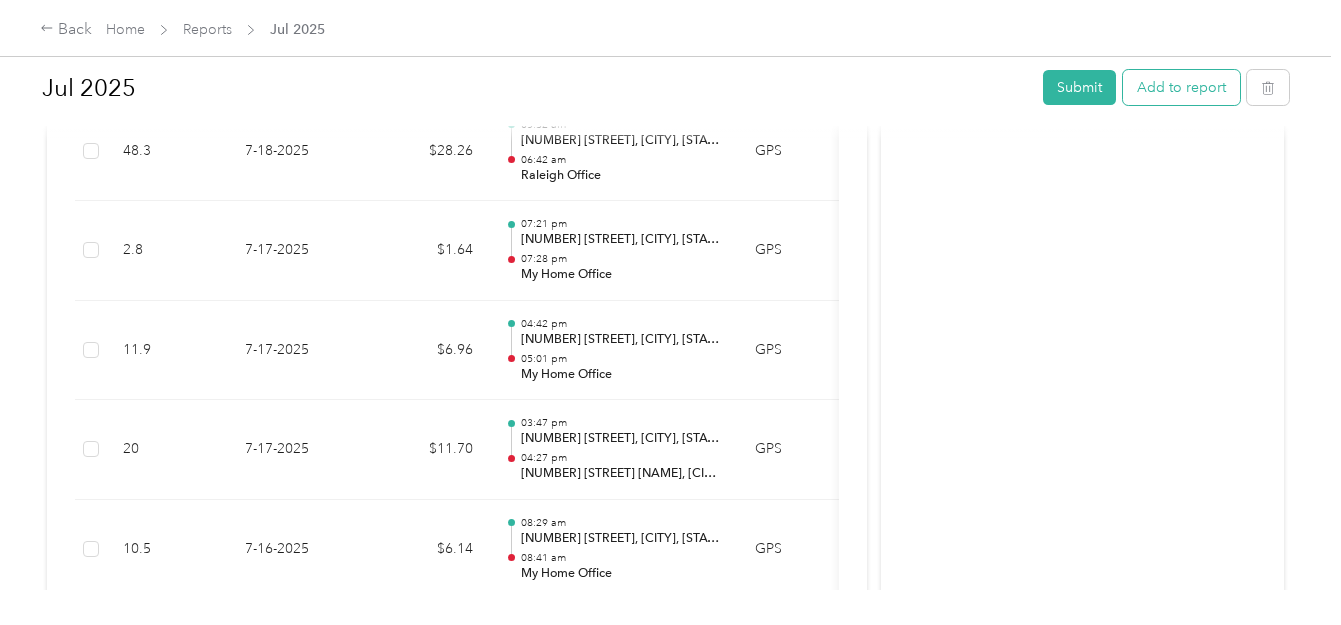 click on "Add to report" at bounding box center [1181, 87] 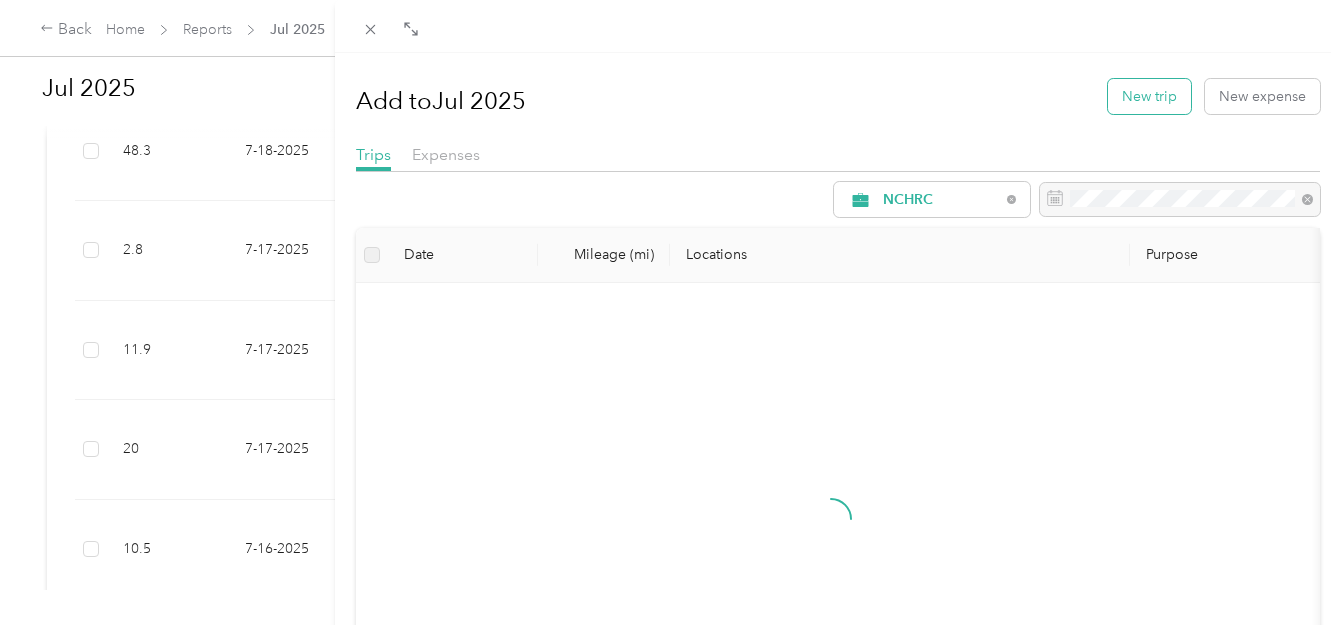 click on "New trip" at bounding box center [1149, 96] 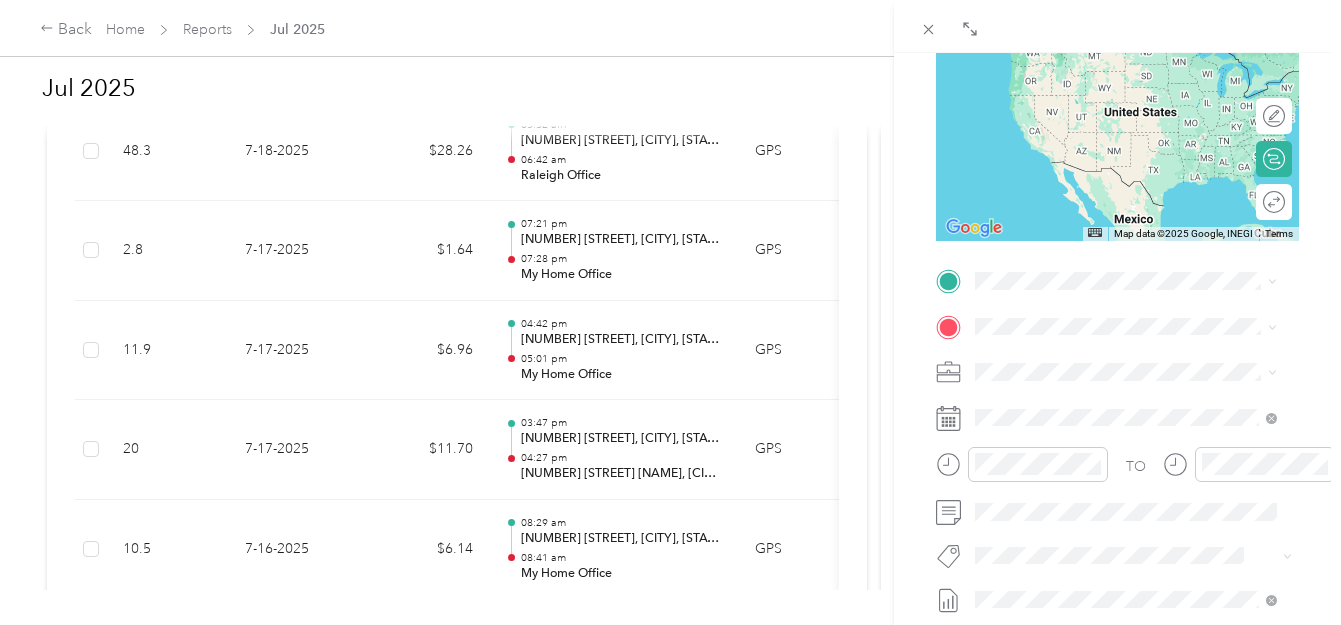 scroll, scrollTop: 267, scrollLeft: 0, axis: vertical 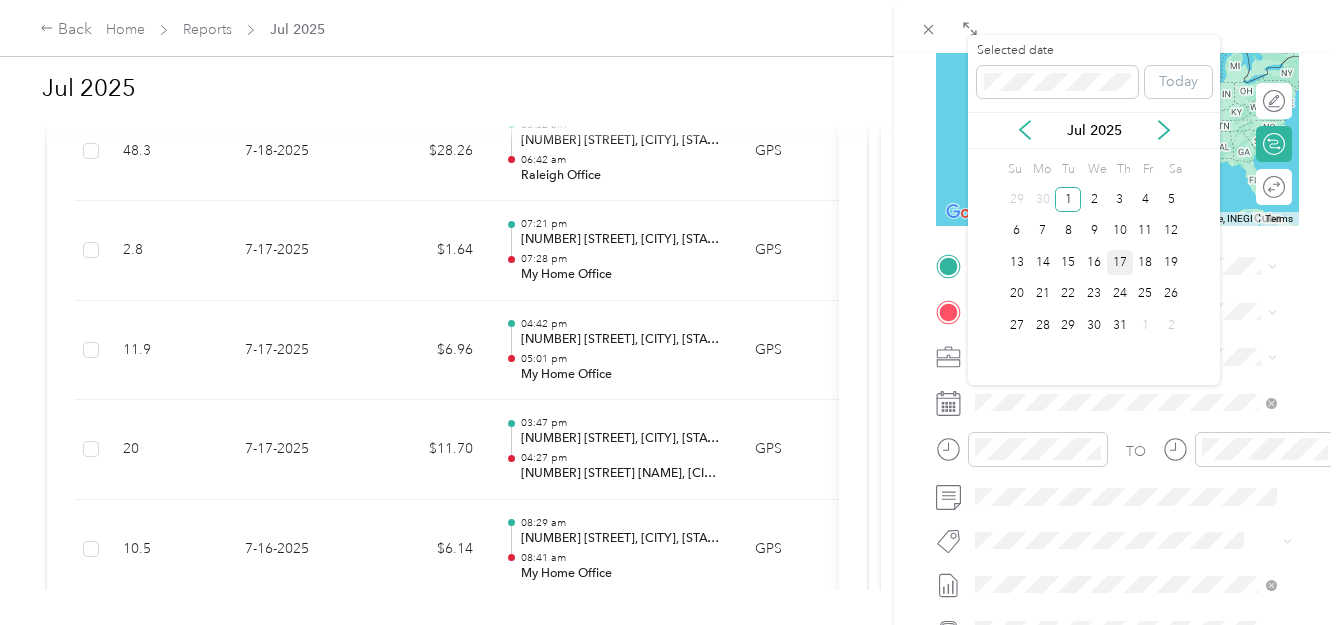click on "17" at bounding box center [1120, 262] 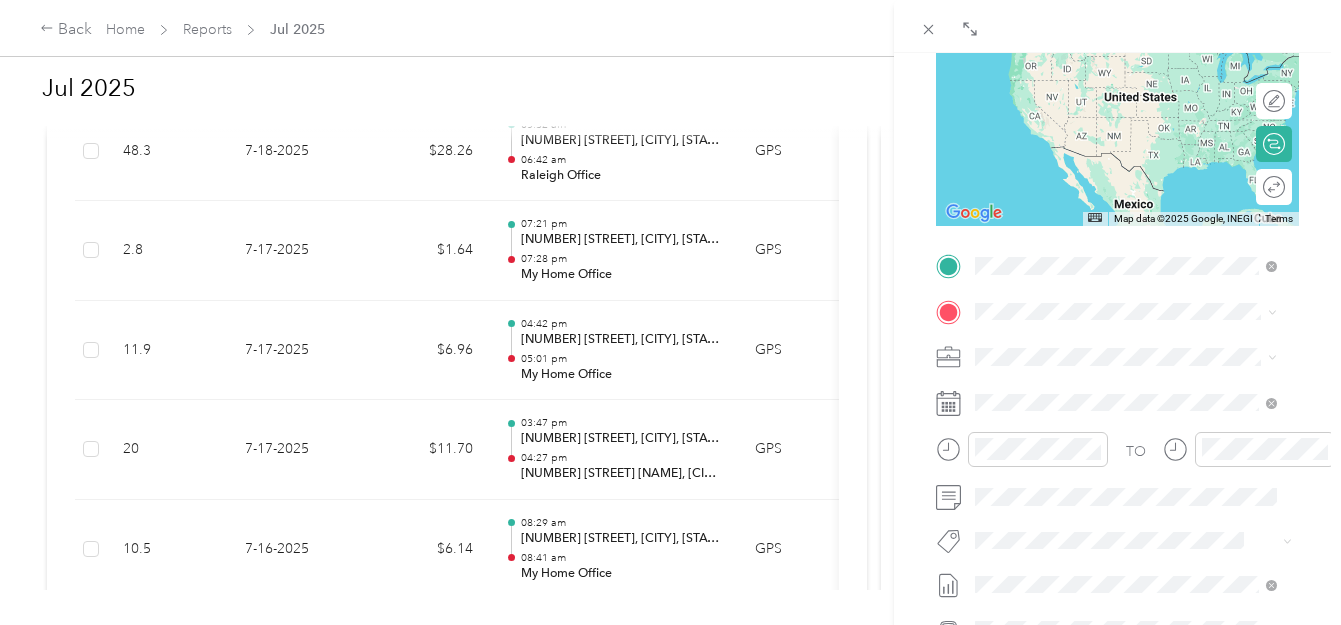 click on "[NUMBER] [STREET]
[CITY], [STATE] [POSTAL_CODE], [COUNTRY]" at bounding box center (1142, 502) 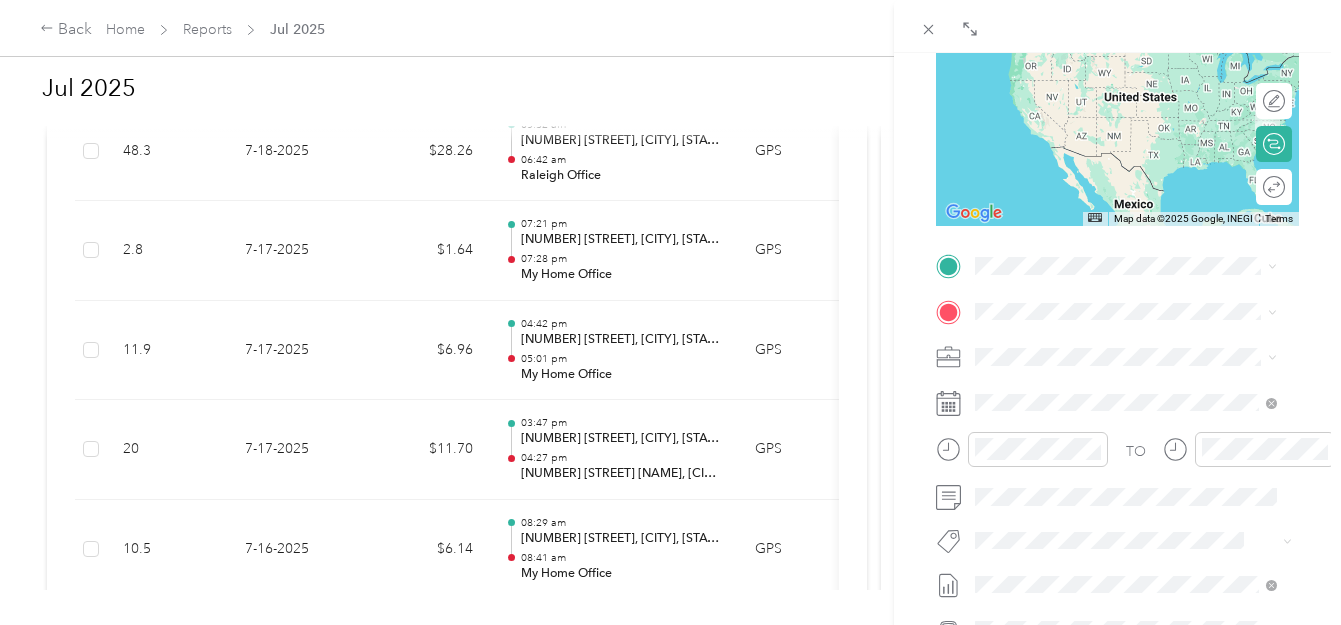 click on "My Home Office [NUMBER] [STREET], [POSTAL_CODE], [CITY], [STATE], [COUNTRY]" at bounding box center [1142, 360] 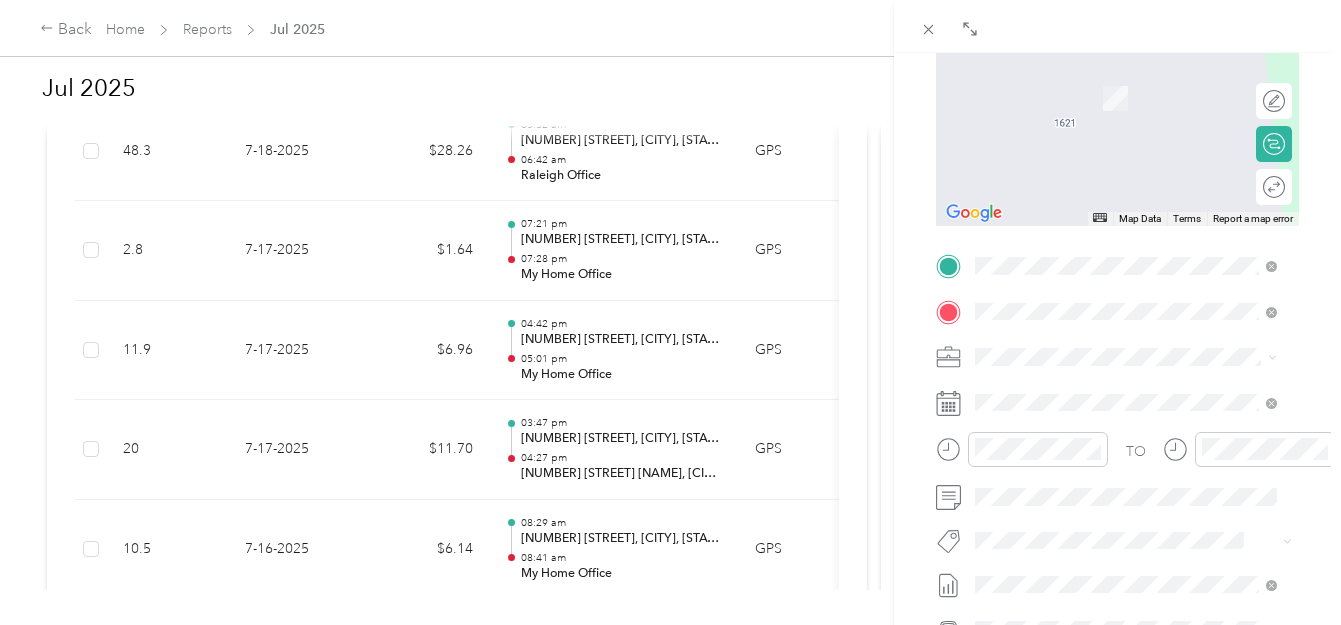 click on "[NUMBER] [STREET]
[CITY], [STATE] [POSTAL_CODE], [COUNTRY]" at bounding box center (1142, 401) 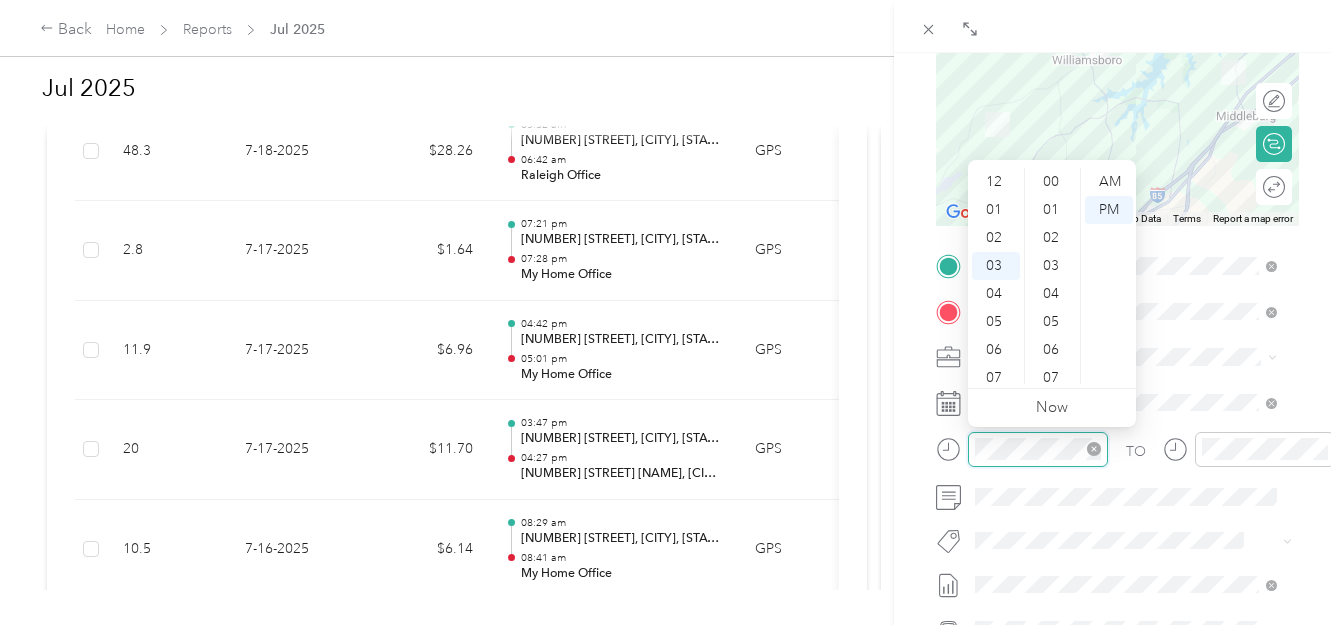 scroll, scrollTop: 224, scrollLeft: 0, axis: vertical 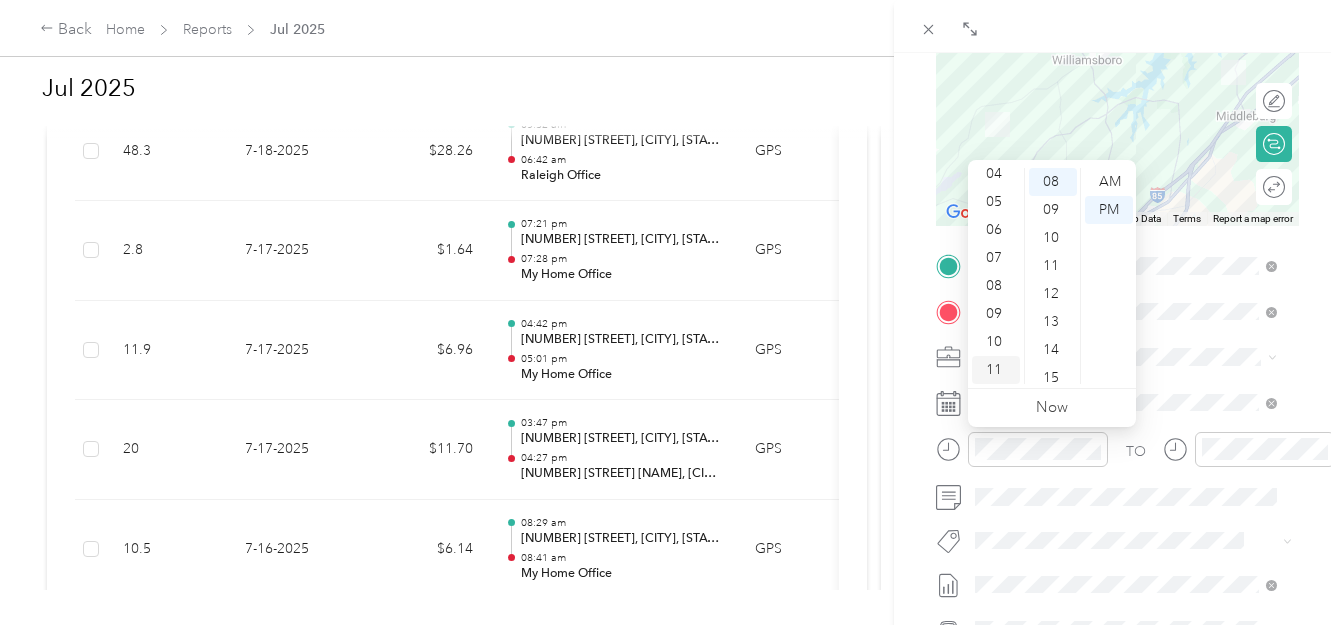 click on "11" at bounding box center (996, 370) 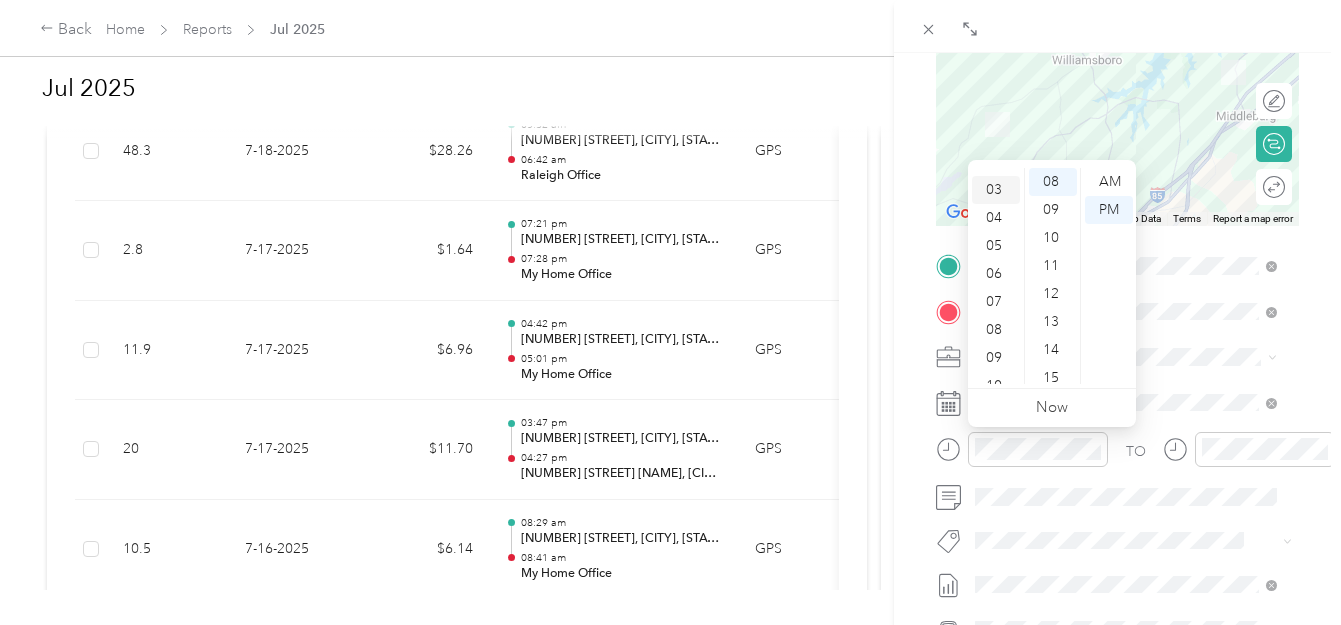 scroll, scrollTop: 53, scrollLeft: 0, axis: vertical 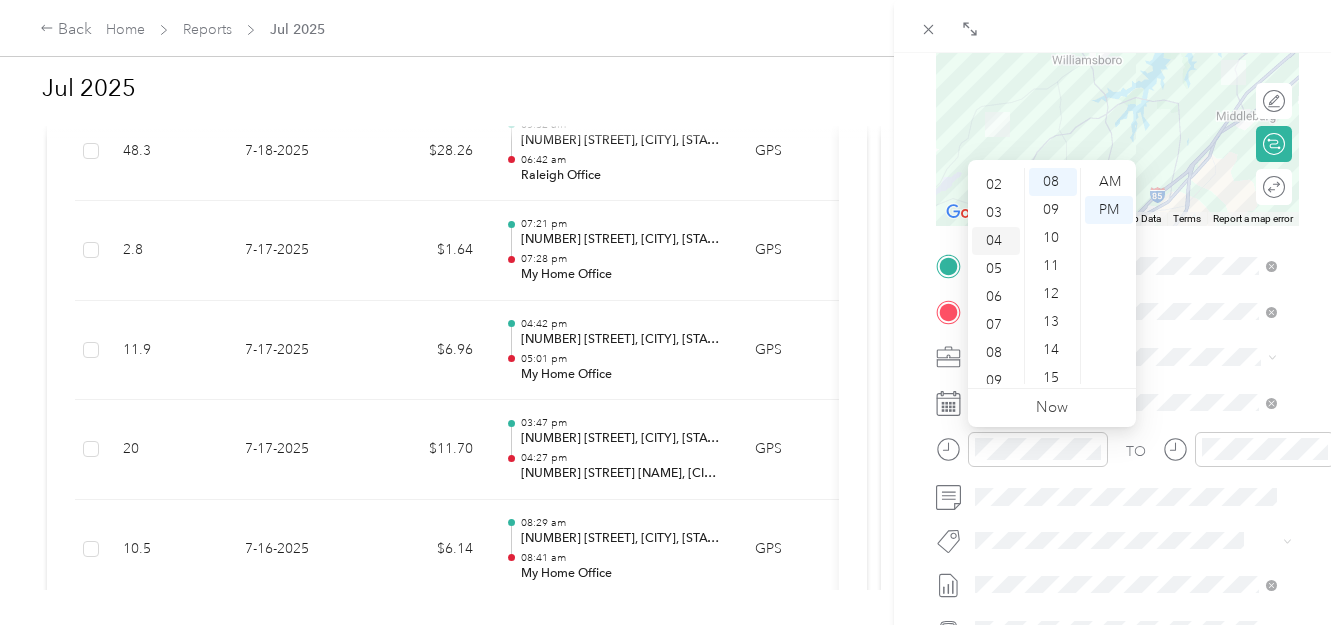 click on "03" at bounding box center (996, 213) 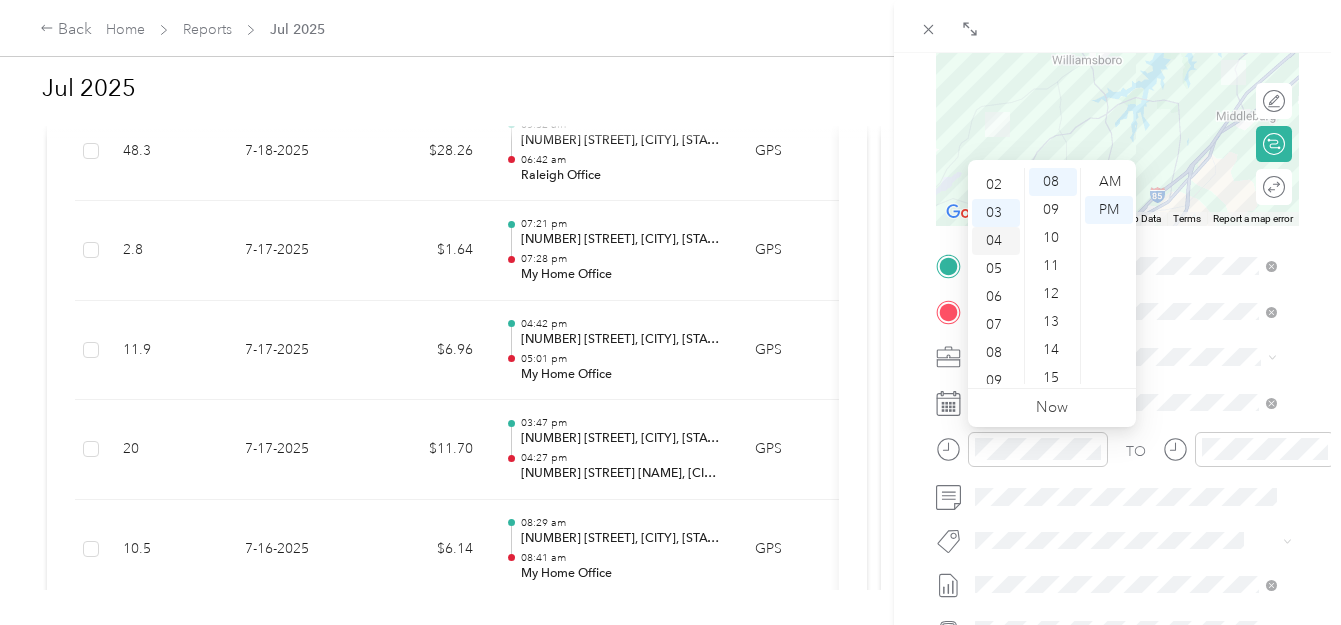 scroll, scrollTop: 84, scrollLeft: 0, axis: vertical 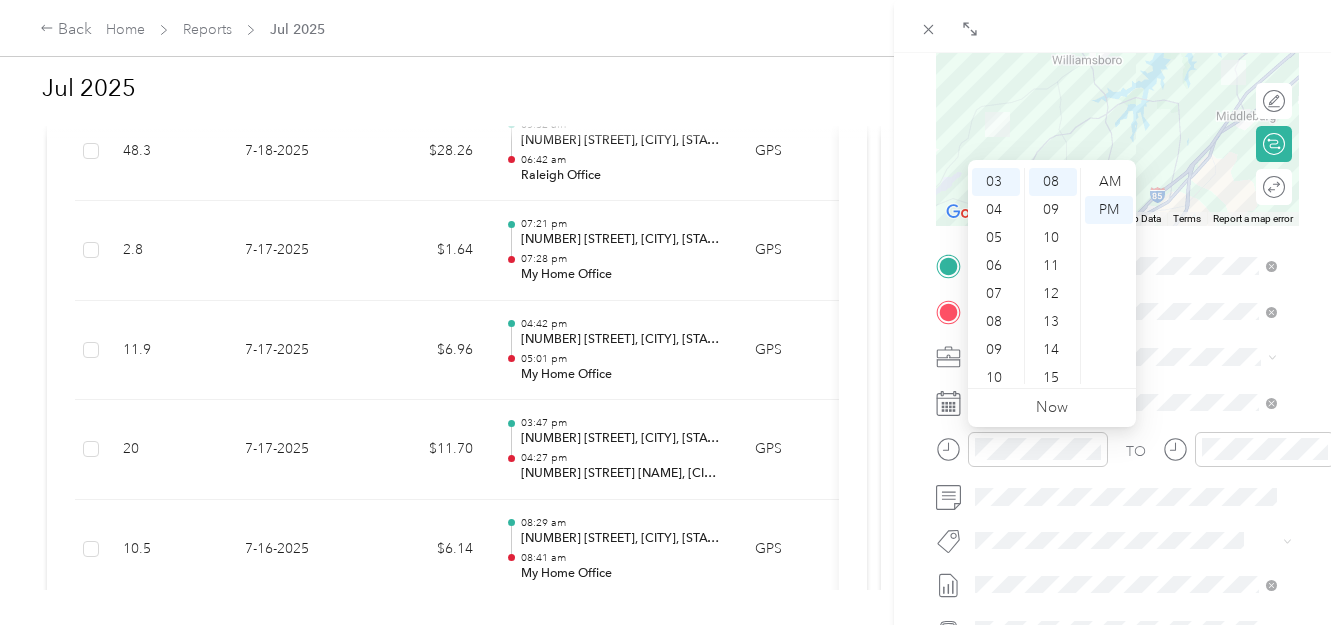 click on "00 01 02 03 04 05 06 07 08 09 10 11 12 13 14 15 16 17 18 19 20 21 22 23 24 25 26 27 28 29 30 31 32 33 34 35 36 37 38 39 40 41 42 43 44 45 46 47 48 49 50 51 52 53 54 55 56 57 58 59" at bounding box center [1052, 276] 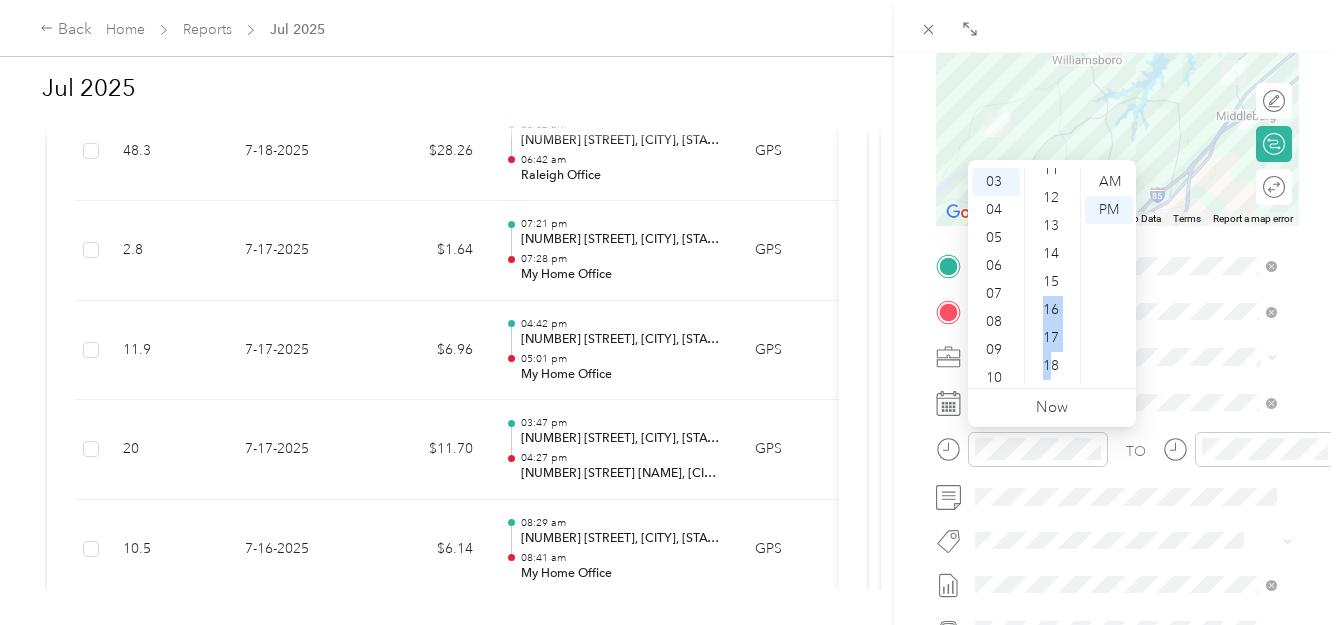 click on "18" at bounding box center (1053, 366) 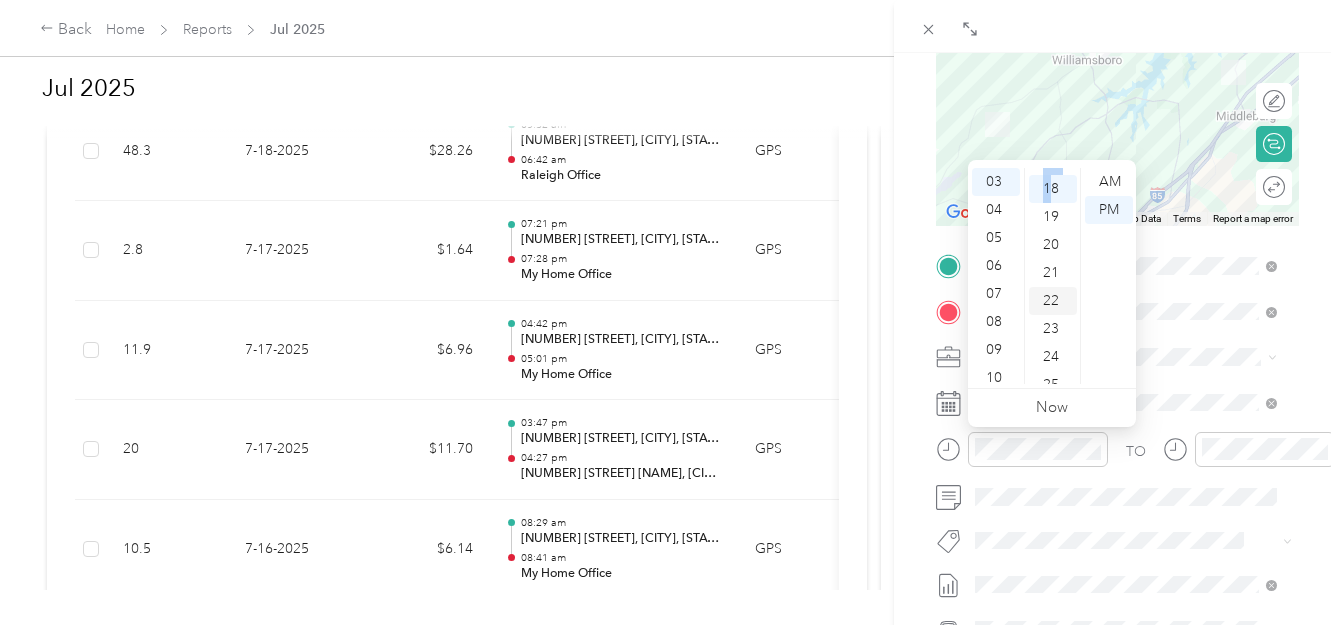scroll, scrollTop: 504, scrollLeft: 0, axis: vertical 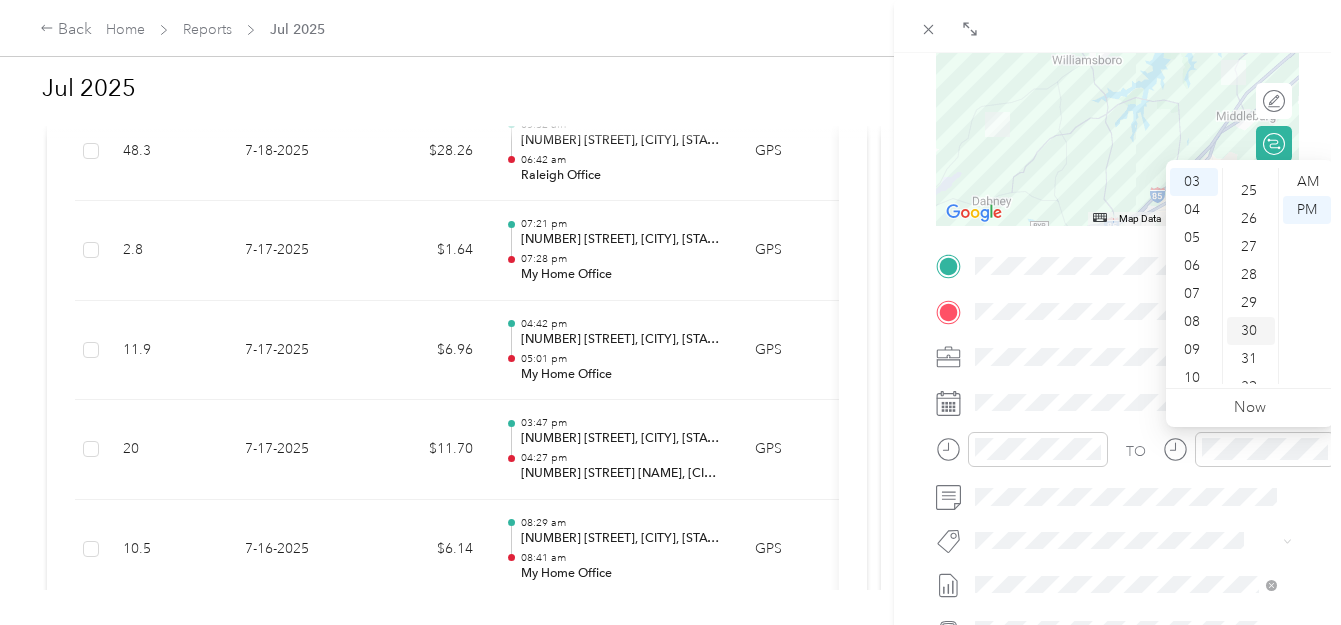 click on "30" at bounding box center [1251, 331] 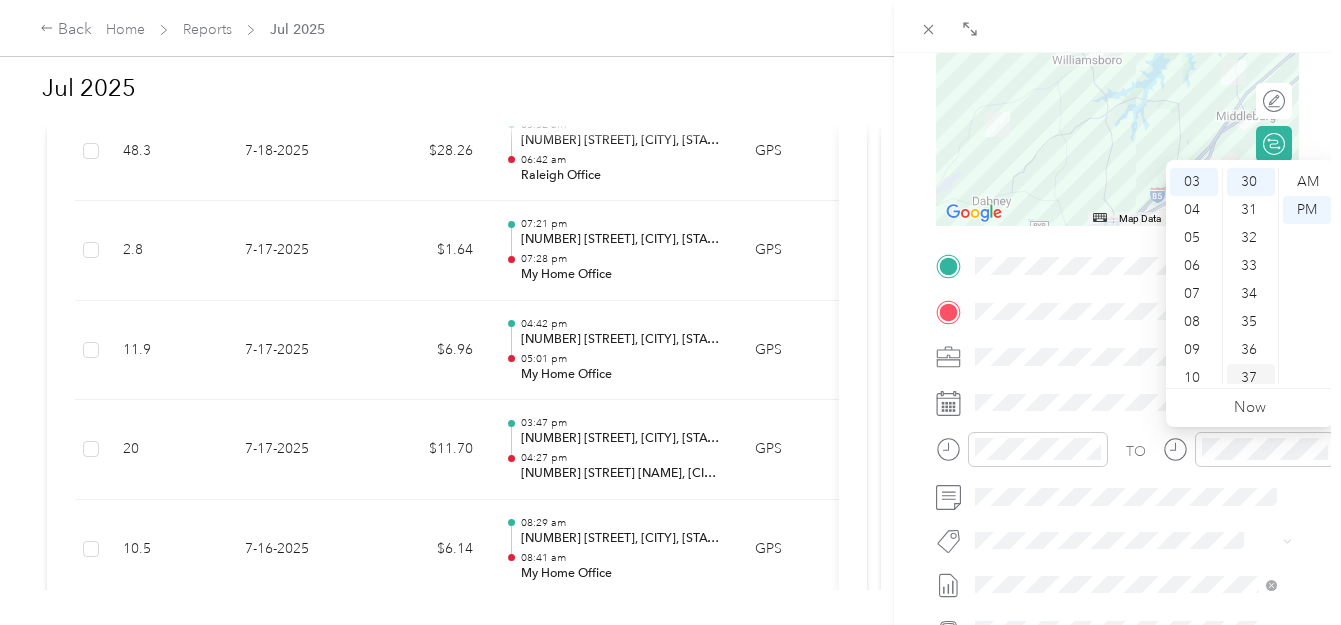click on "37" at bounding box center [1251, 378] 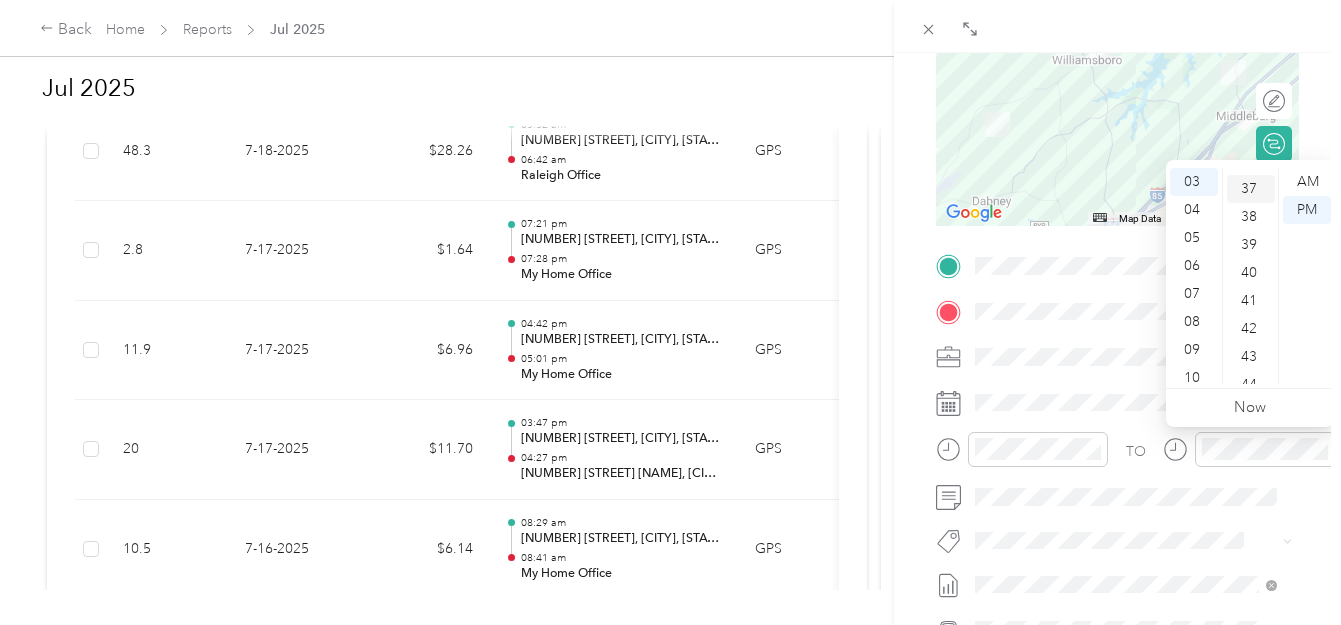 scroll, scrollTop: 1036, scrollLeft: 0, axis: vertical 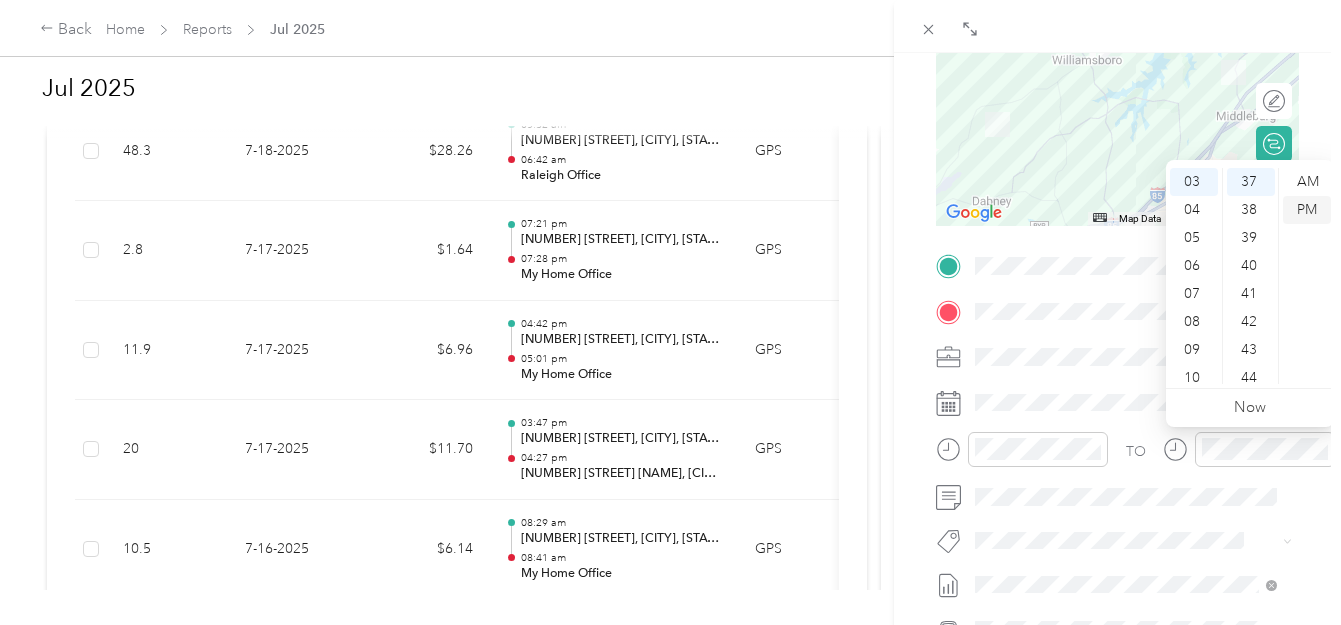 click on "PM" at bounding box center [1307, 210] 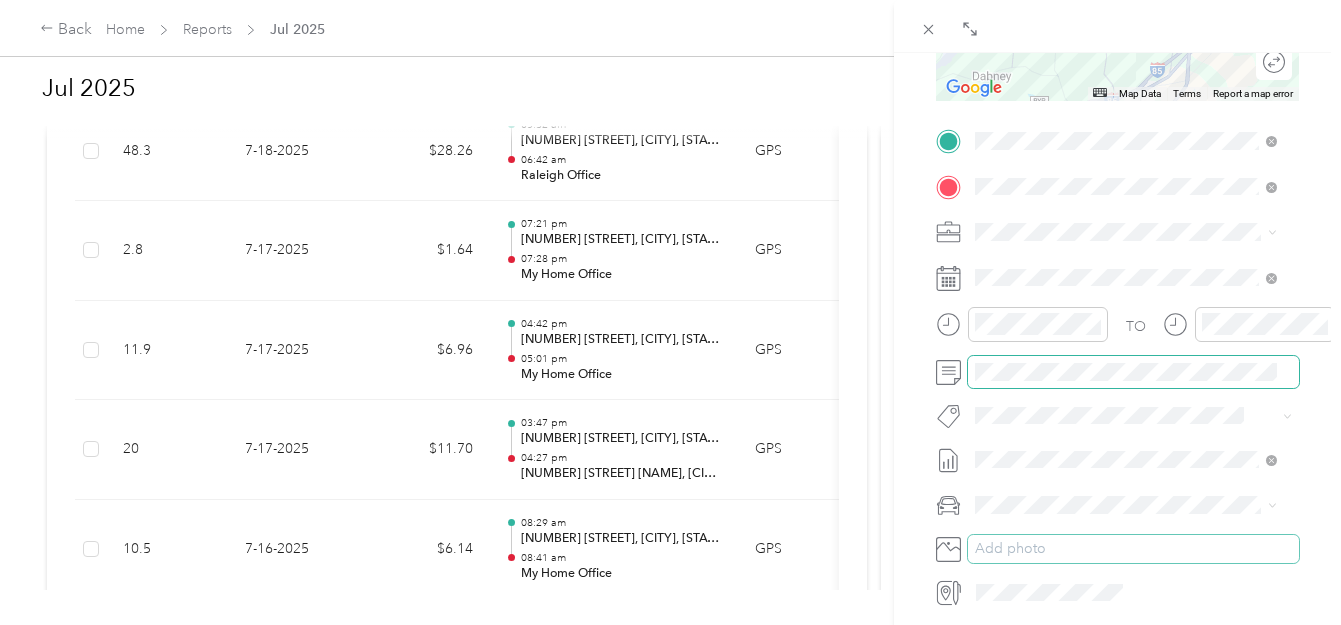 scroll, scrollTop: 400, scrollLeft: 0, axis: vertical 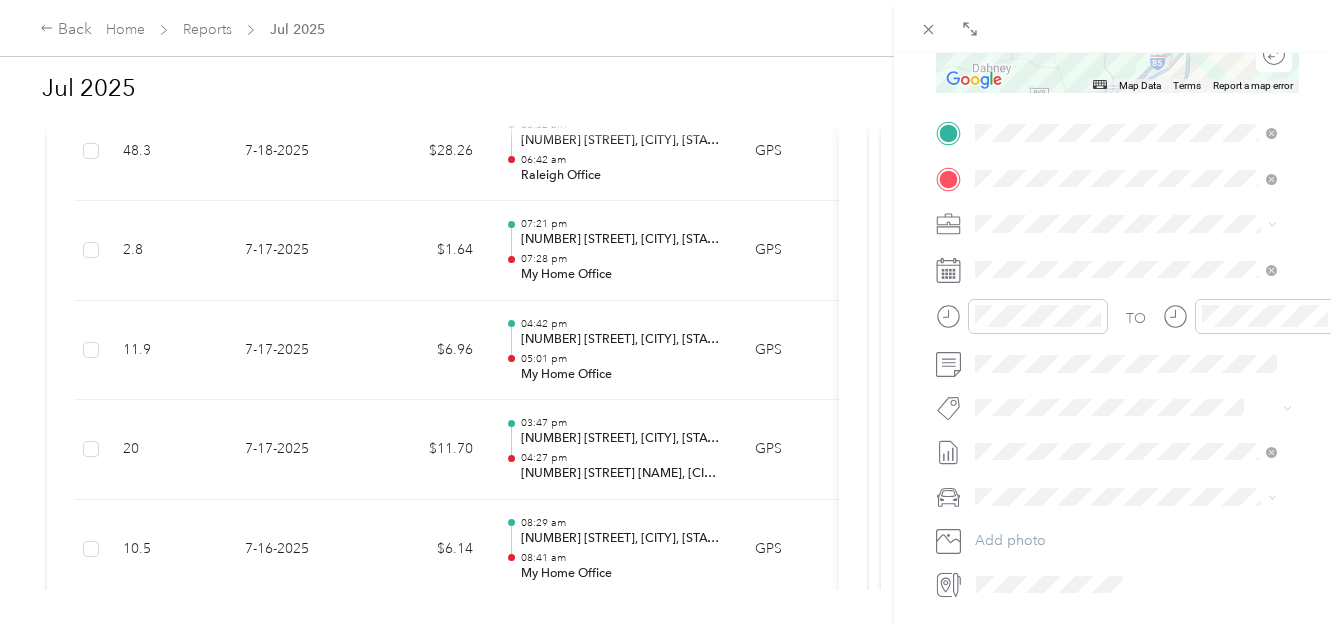 click at bounding box center (1133, 497) 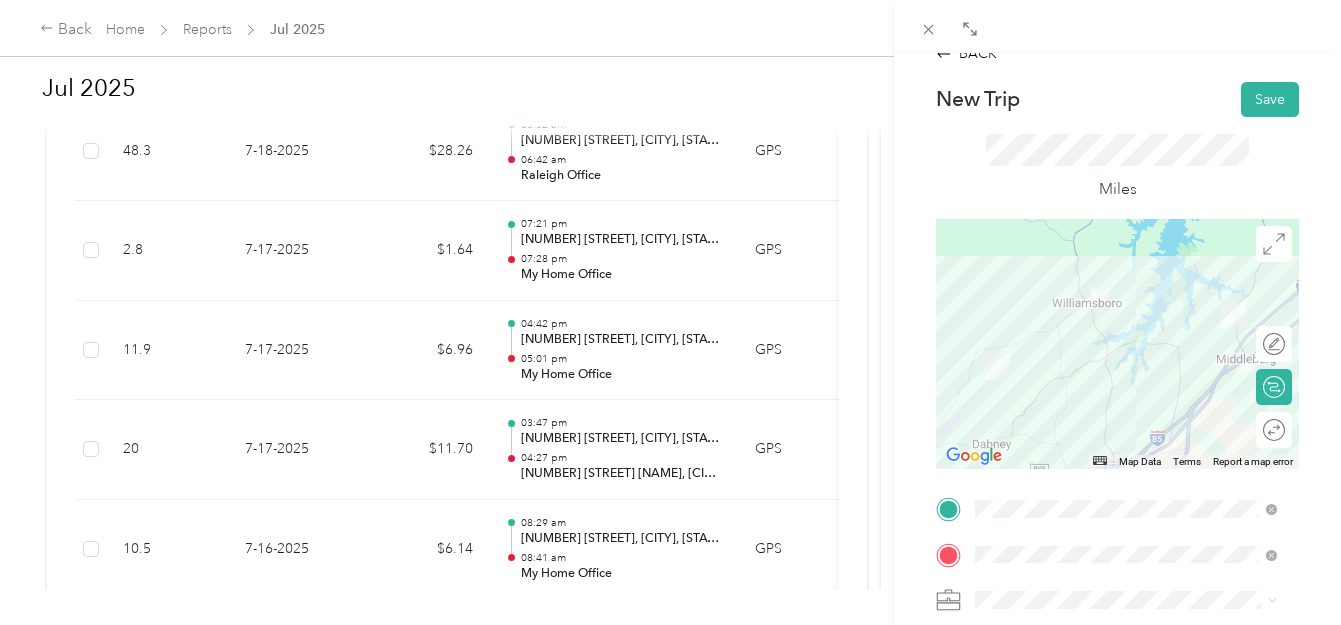 scroll, scrollTop: 0, scrollLeft: 0, axis: both 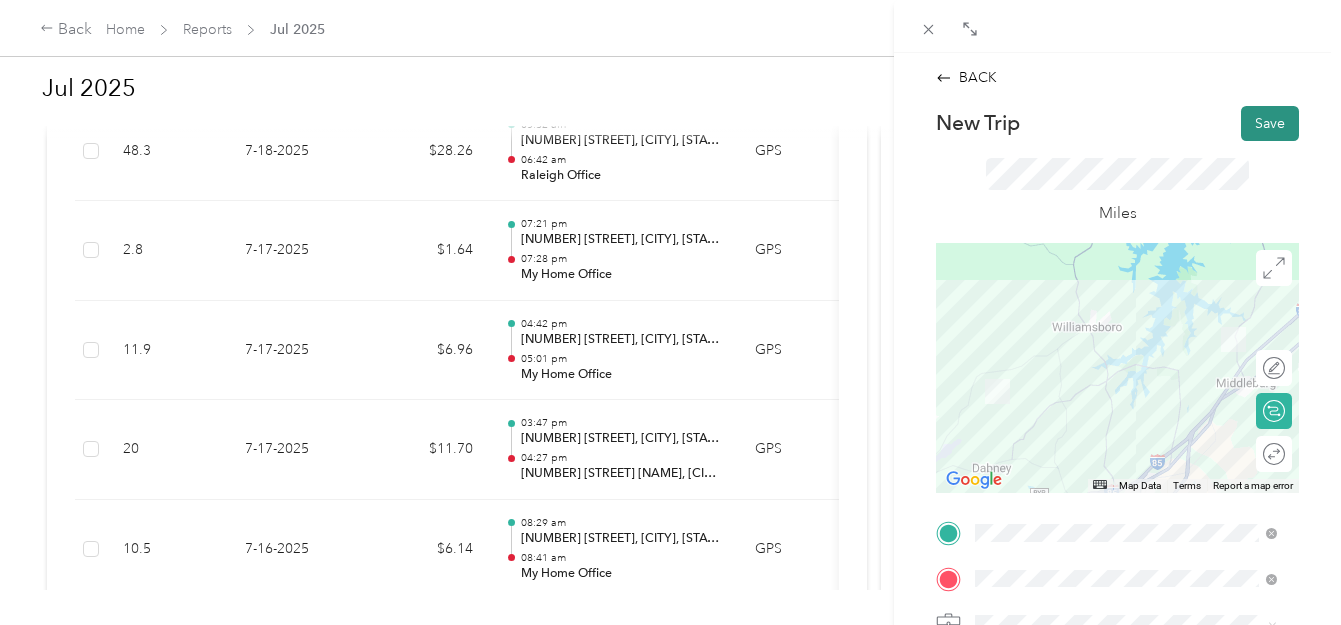 click on "Save" at bounding box center [1270, 123] 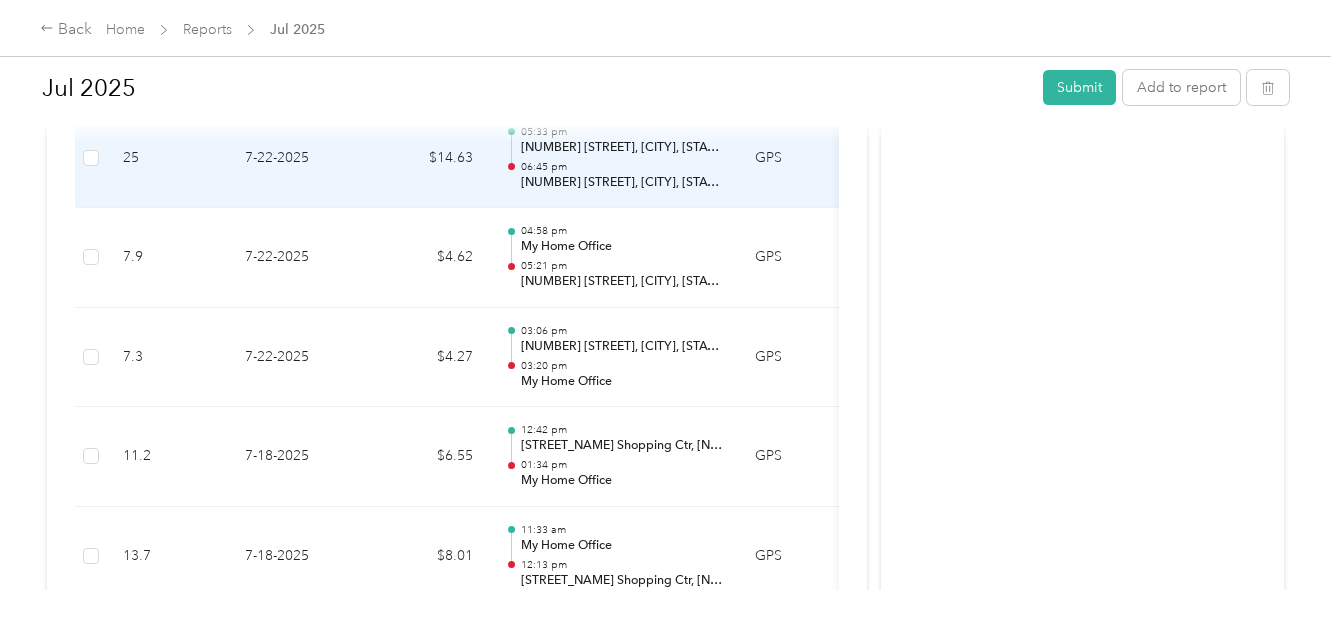 scroll, scrollTop: 1400, scrollLeft: 0, axis: vertical 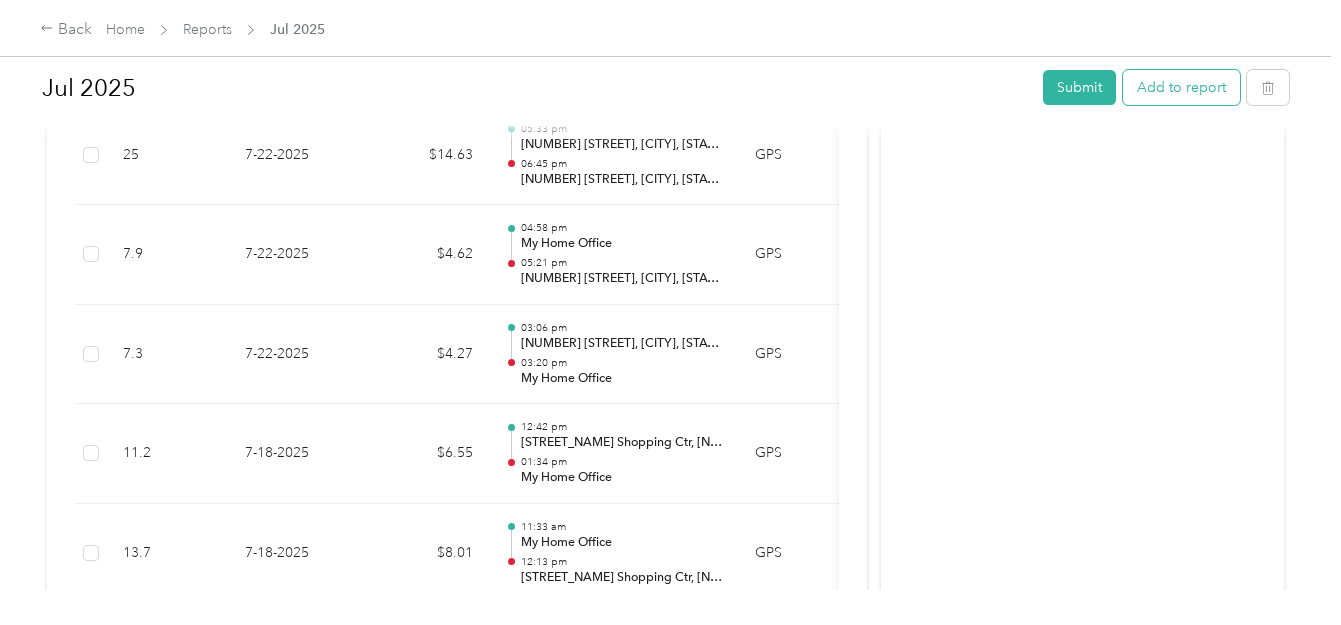 click on "Add to report" at bounding box center [1181, 87] 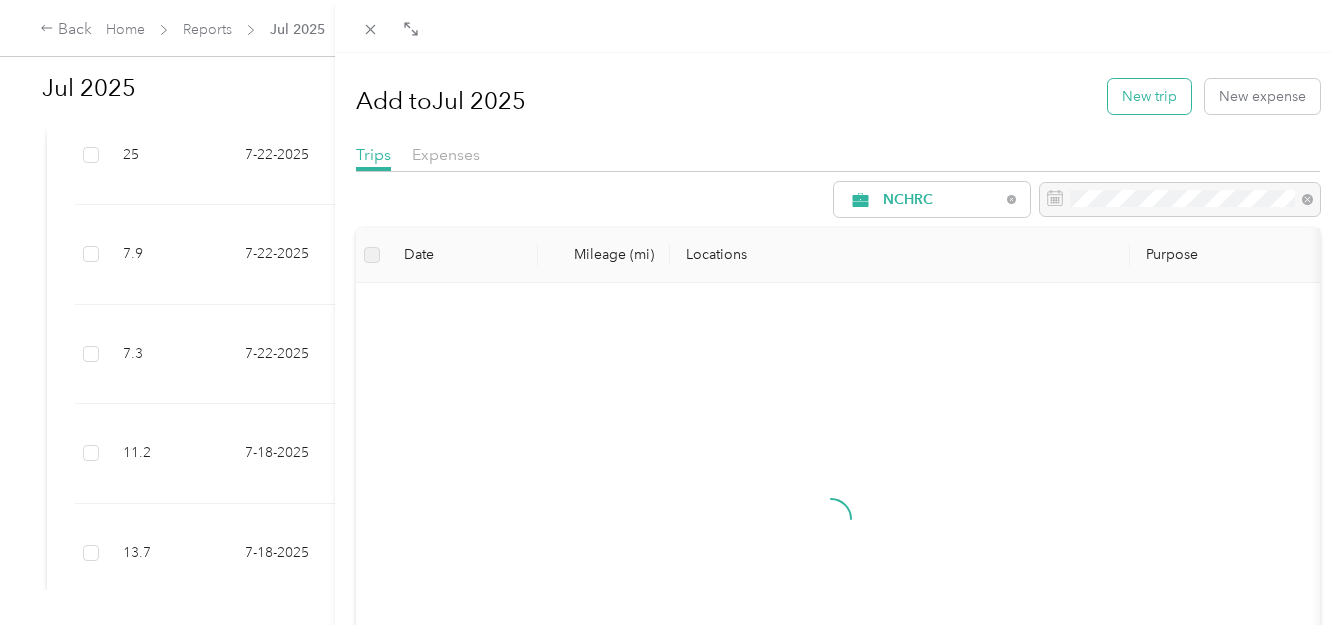 click on "New trip" at bounding box center (1149, 96) 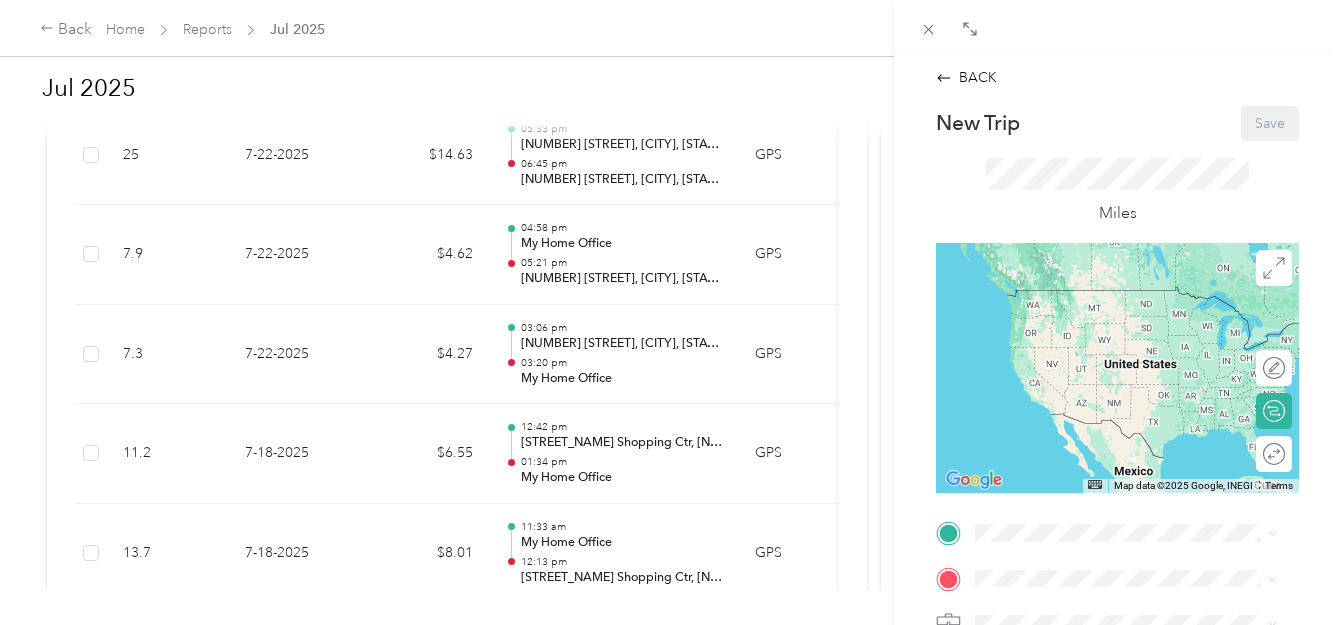 click on "[NUMBER] [STREET], [POSTAL_CODE], [CITY], [STATE], [COUNTRY]" at bounding box center [1136, 327] 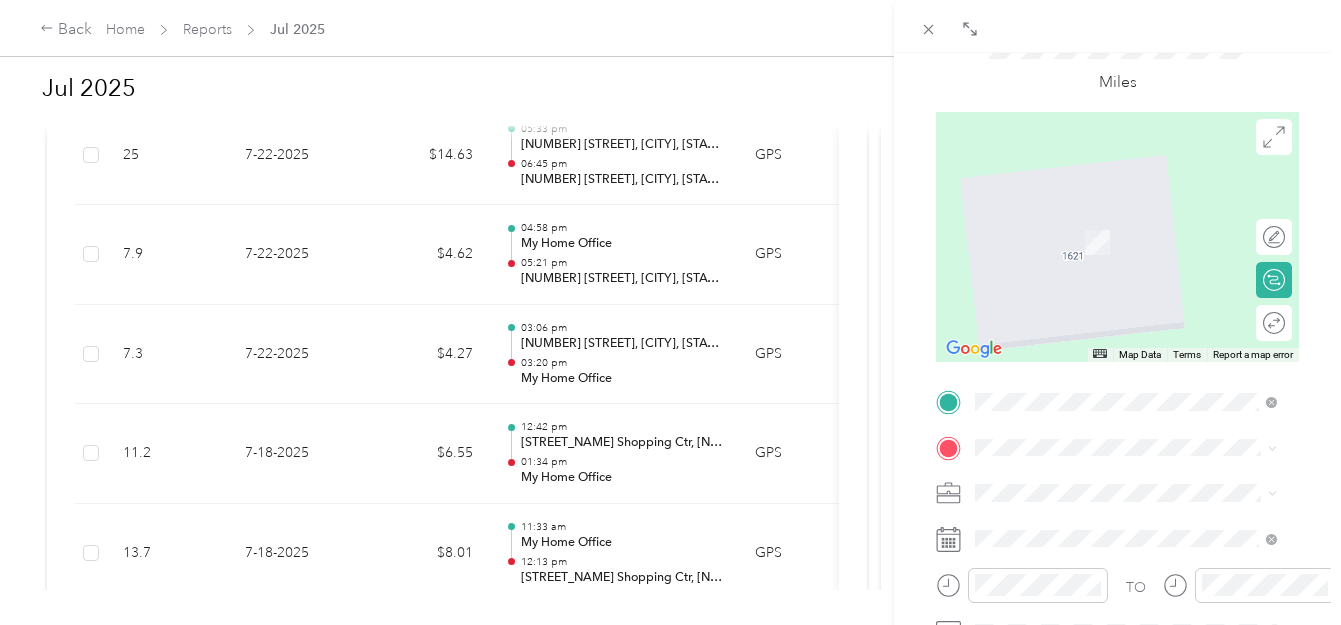 scroll, scrollTop: 133, scrollLeft: 0, axis: vertical 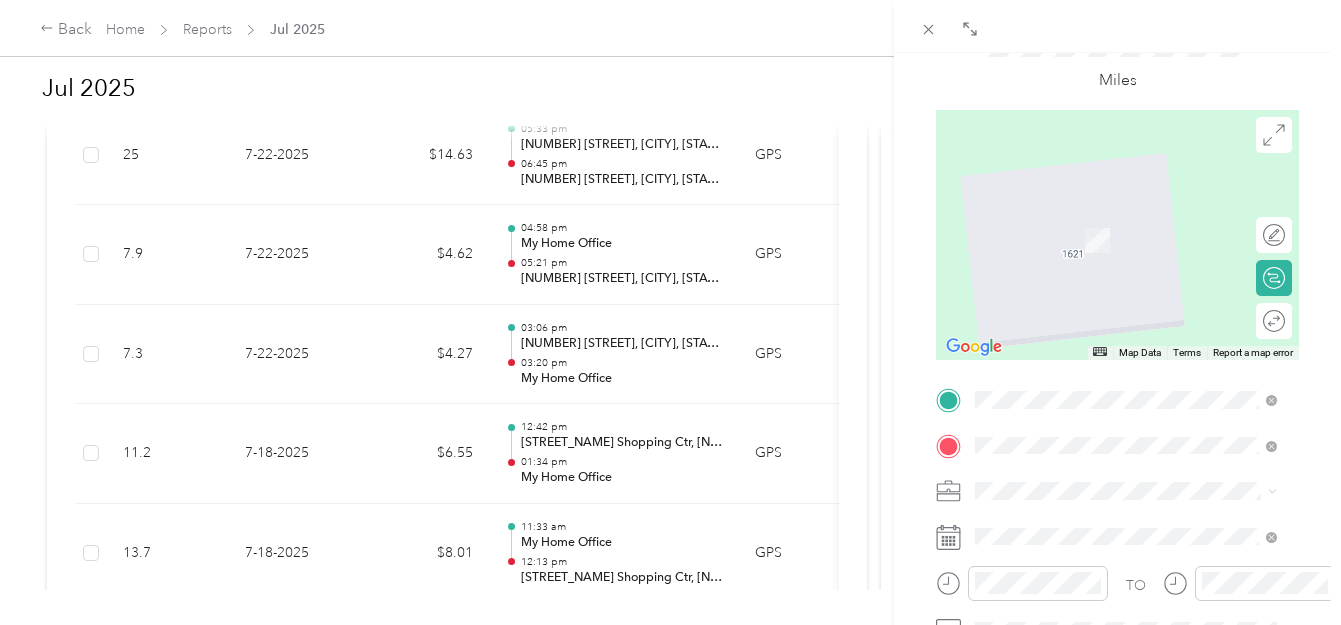 click on "[NUMBER] [STREET], [CITY], [STATE] [POSTAL_CODE], [COUNTRY]" at bounding box center [1142, 284] 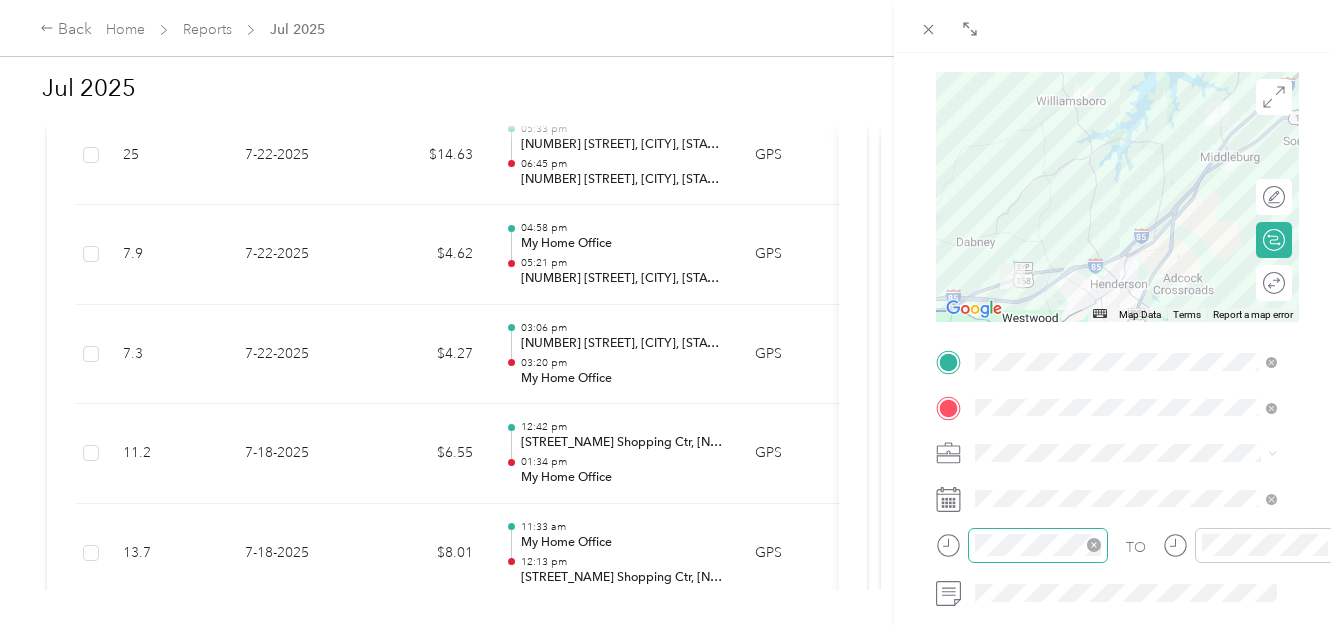 scroll, scrollTop: 200, scrollLeft: 0, axis: vertical 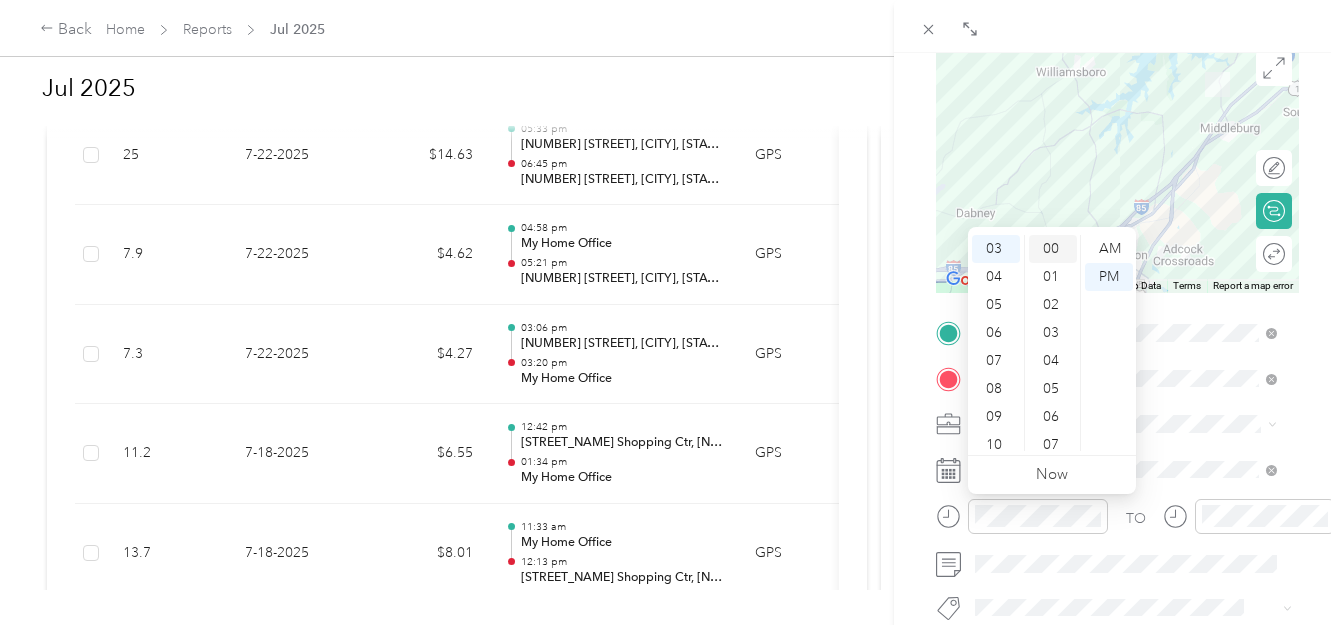 click on "00" at bounding box center (1053, 249) 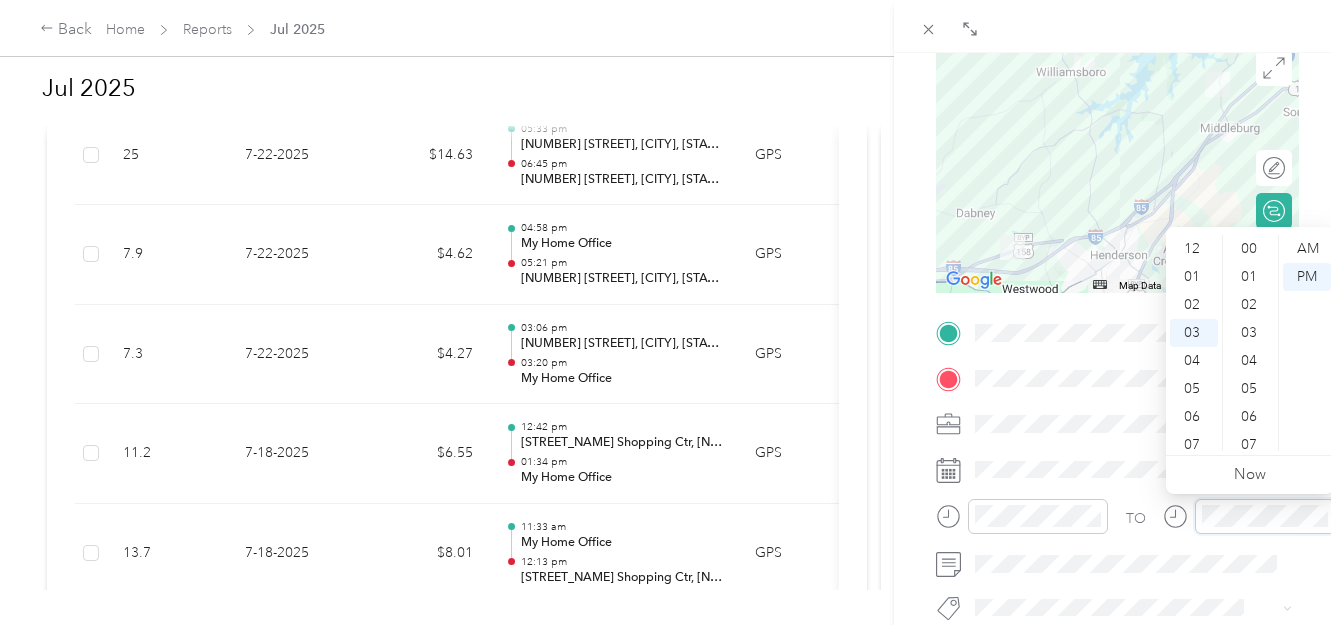 scroll, scrollTop: 364, scrollLeft: 0, axis: vertical 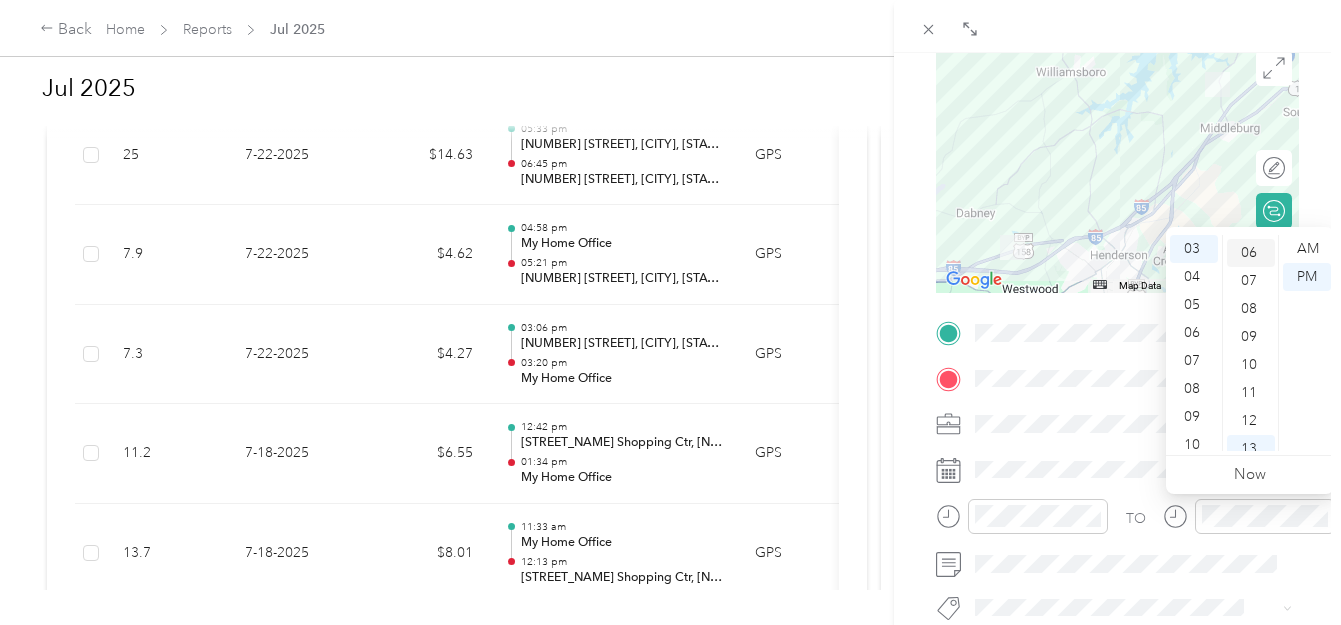 click on "06" at bounding box center (1251, 253) 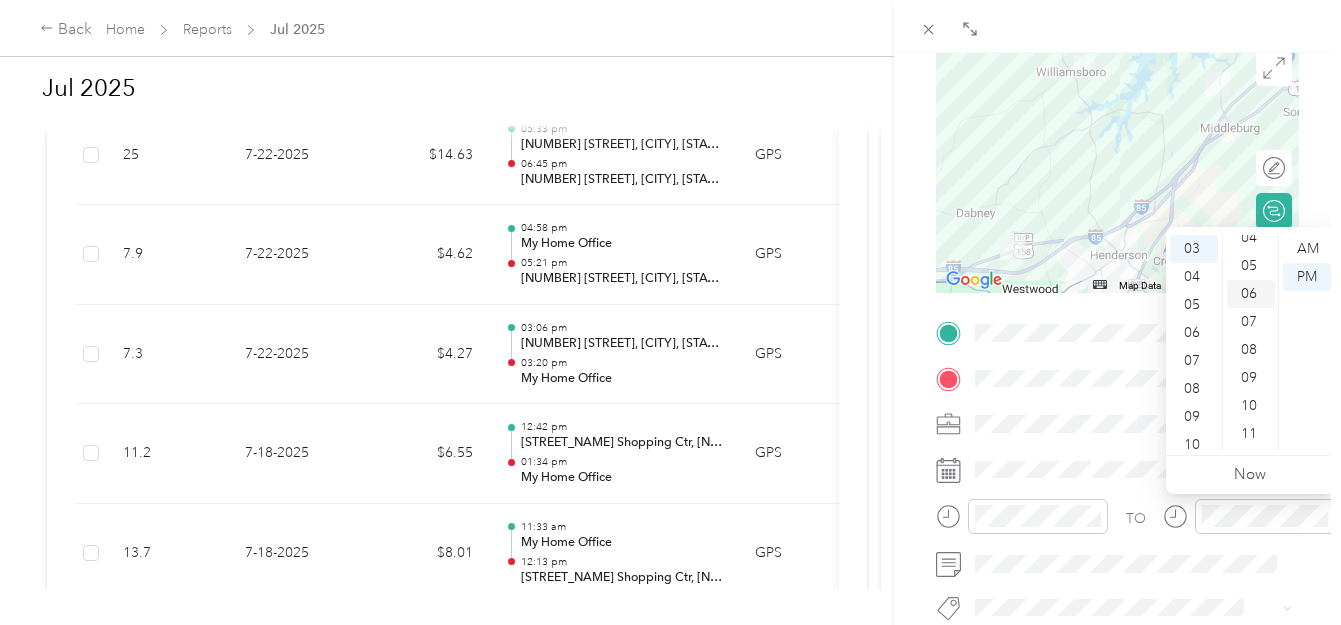 scroll, scrollTop: 101, scrollLeft: 0, axis: vertical 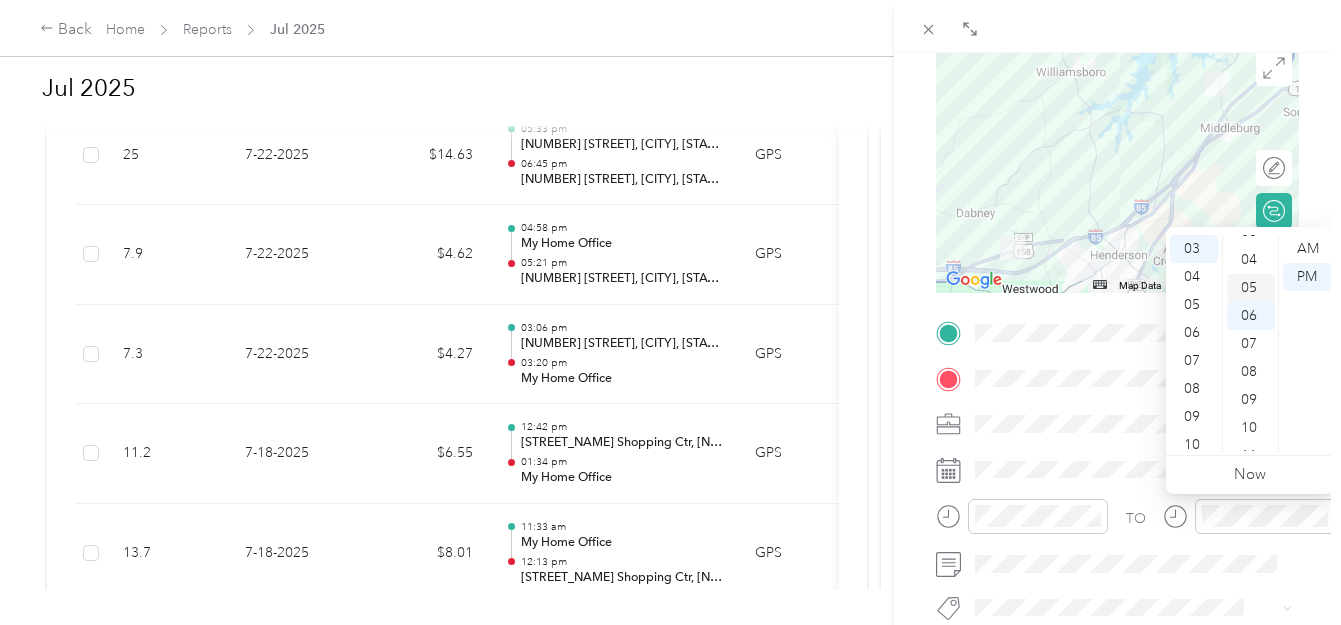 click on "05" at bounding box center [1251, 288] 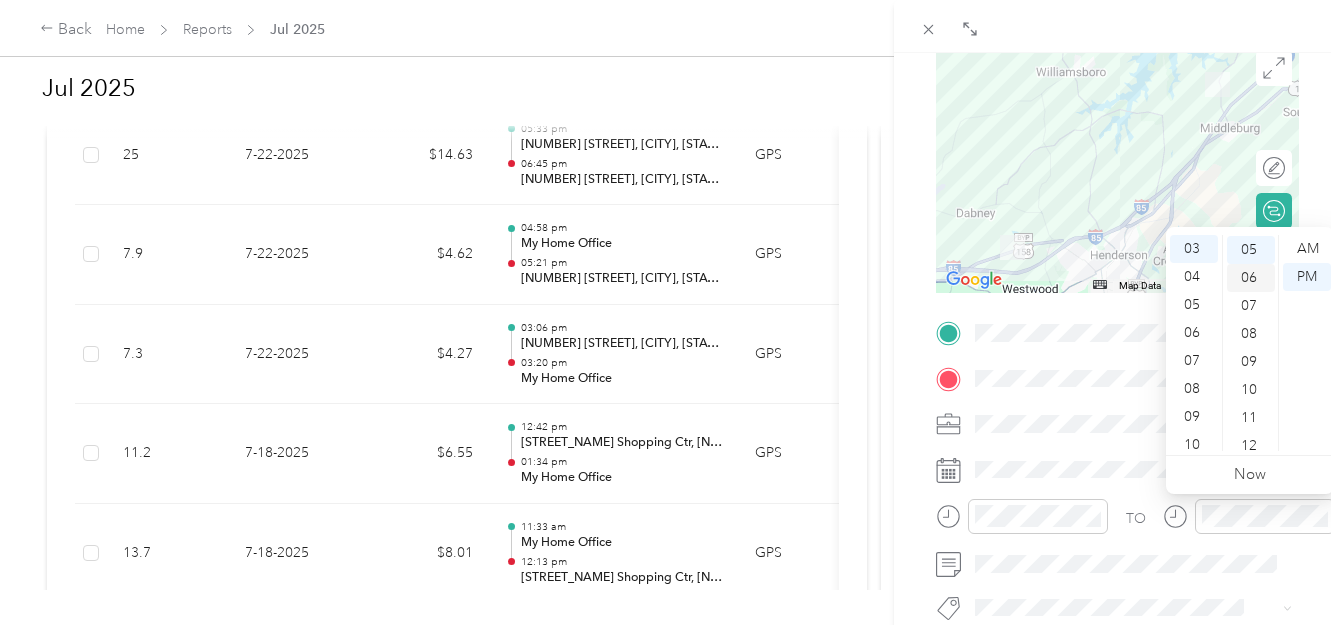 scroll, scrollTop: 140, scrollLeft: 0, axis: vertical 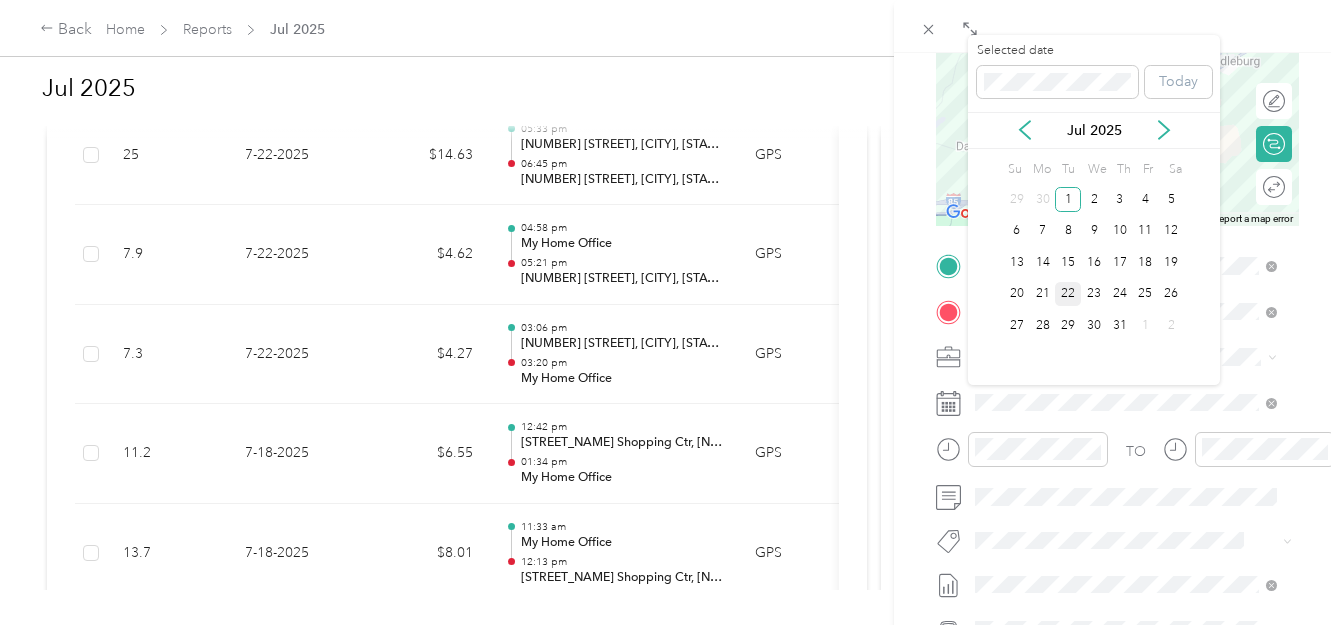click on "22" at bounding box center [1068, 294] 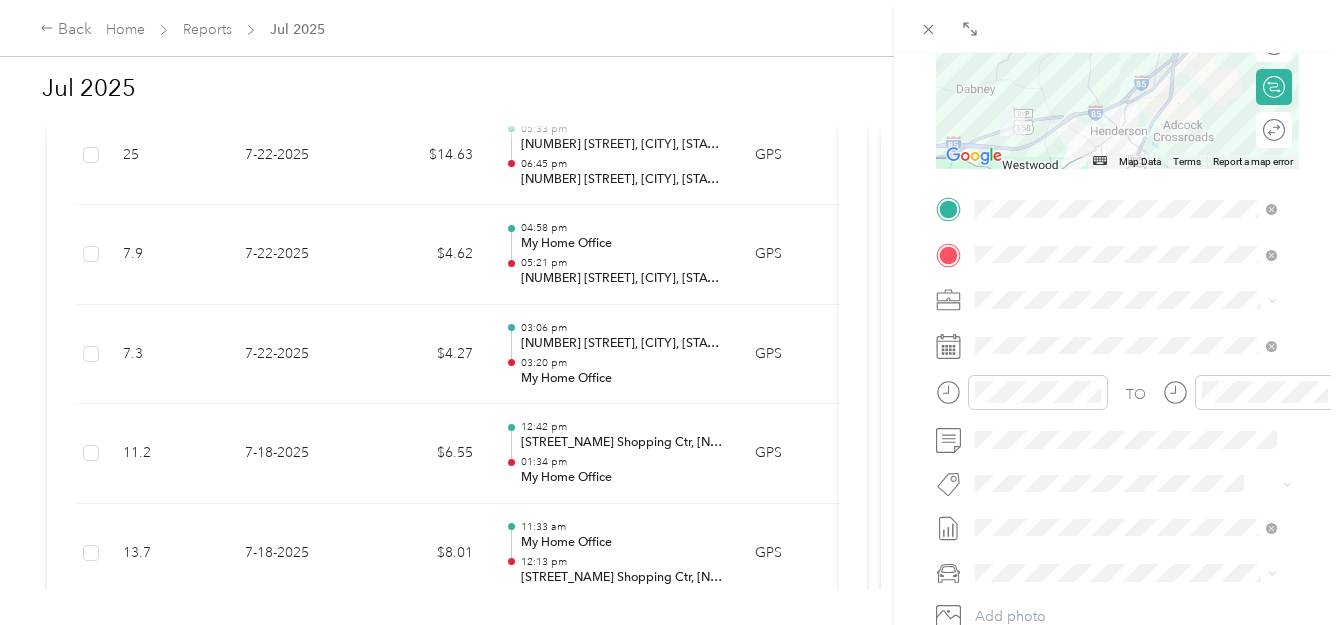 scroll, scrollTop: 533, scrollLeft: 0, axis: vertical 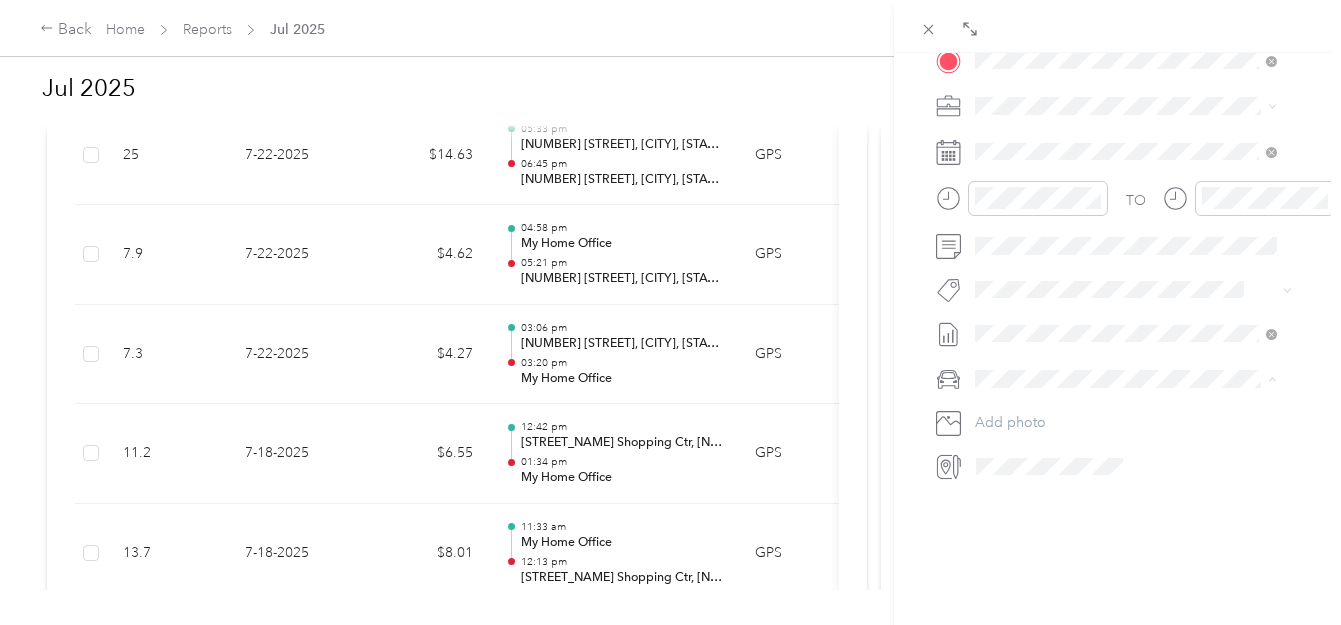 click on "Mr [LAST]" at bounding box center [1126, 399] 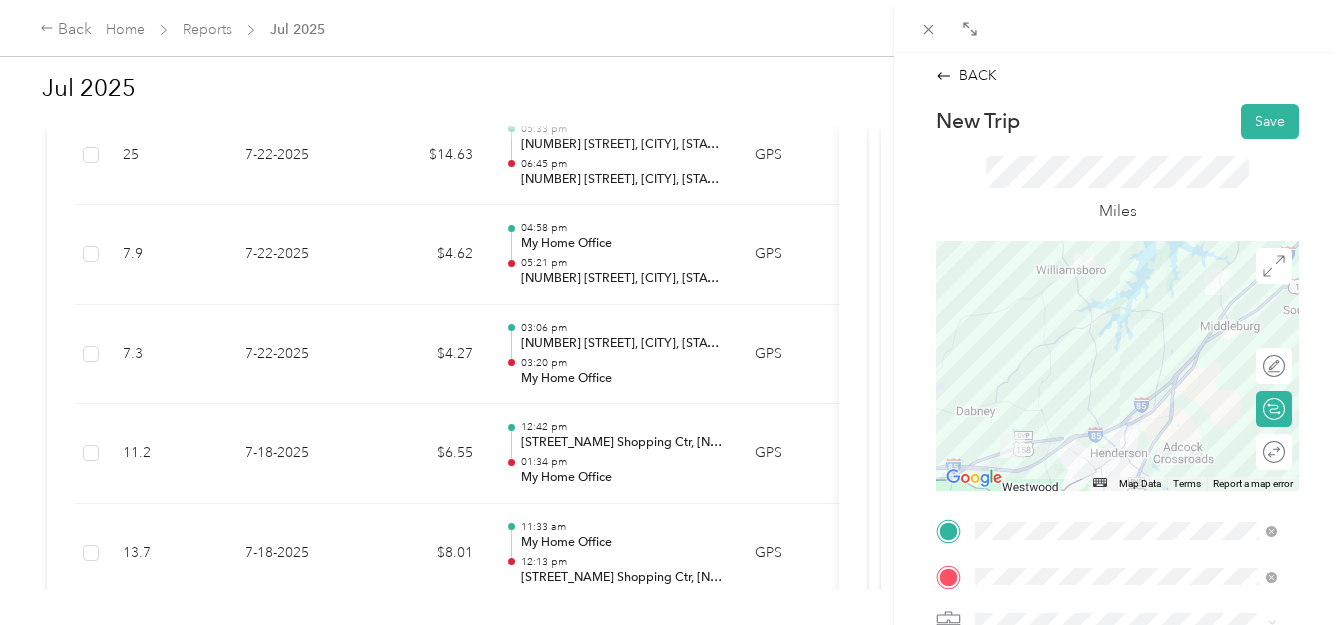 scroll, scrollTop: 0, scrollLeft: 0, axis: both 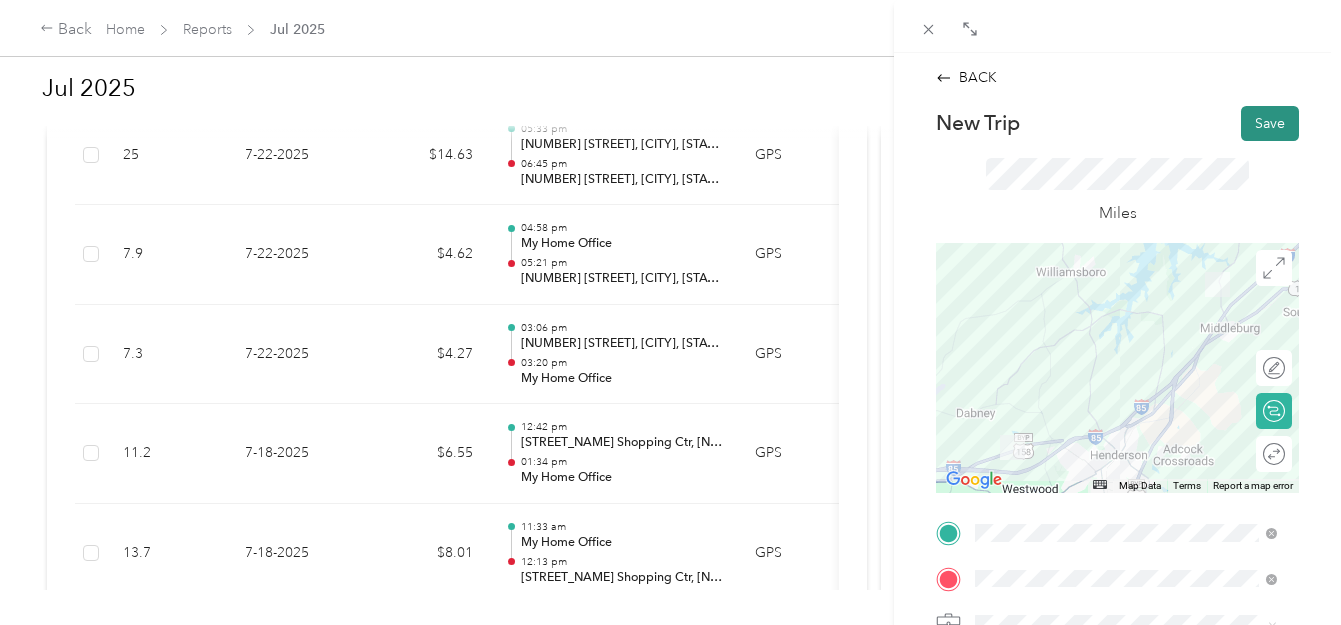click on "Save" at bounding box center [1270, 123] 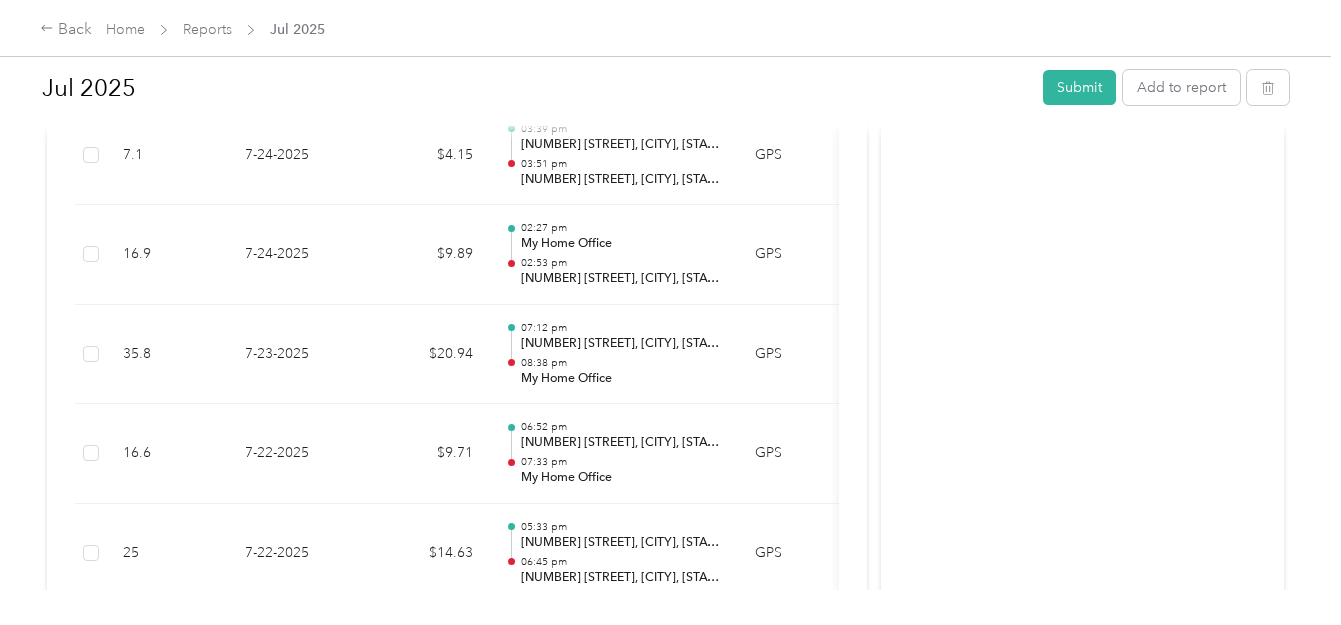 scroll, scrollTop: 1000, scrollLeft: 0, axis: vertical 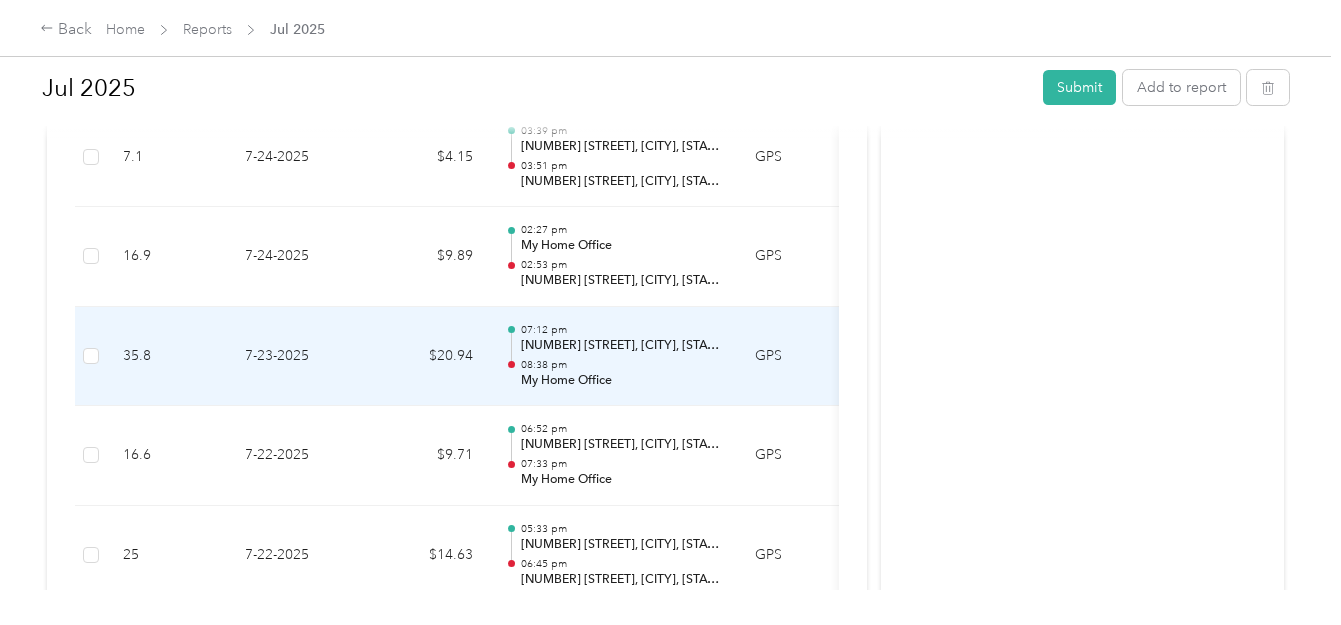 click on "08:38 pm" at bounding box center (622, 365) 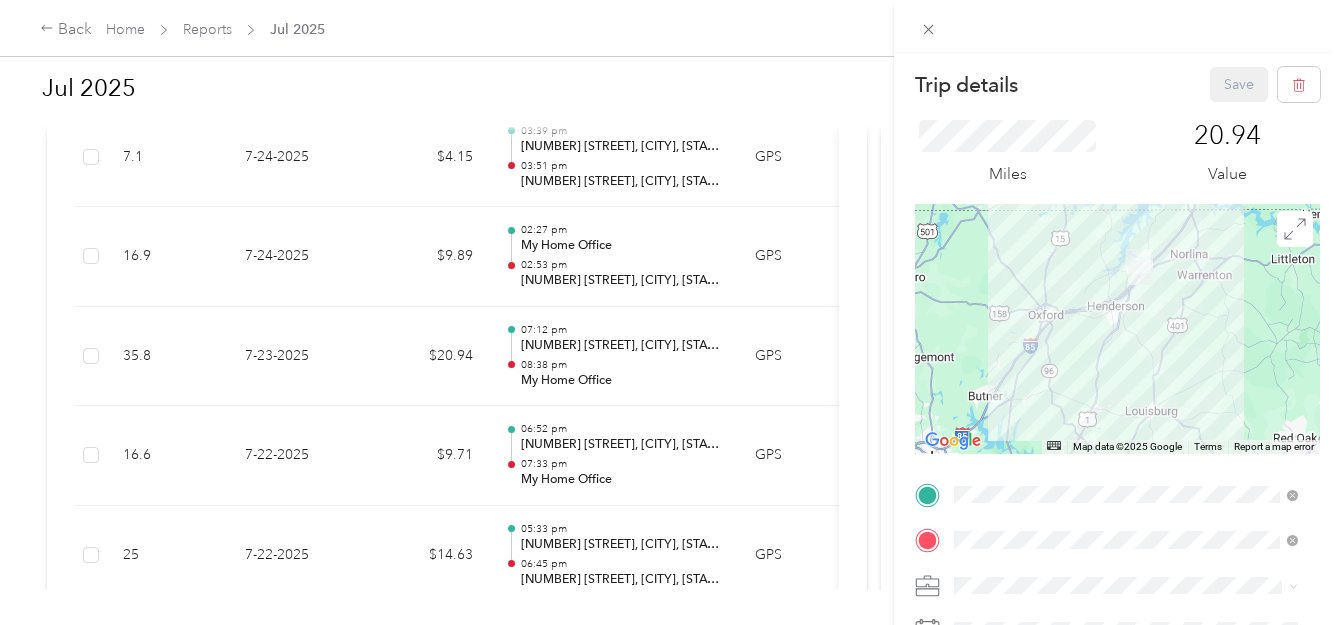 click on "Trip details Save This trip cannot be edited because it is either under review, approved, or paid. Contact your Team Manager to edit it. Miles 20.94 Value  ← Move left → Move right ↑ Move up ↓ Move down + Zoom in - Zoom out Home Jump left by 75% End Jump right by 75% Page Up Jump up by 75% Page Down Jump down by 75% Map Data Map data ©2025 Google Map data ©2025 Google 10 km  Click to toggle between metric and imperial units Terms Report a map error TO Add photo" at bounding box center [670, 312] 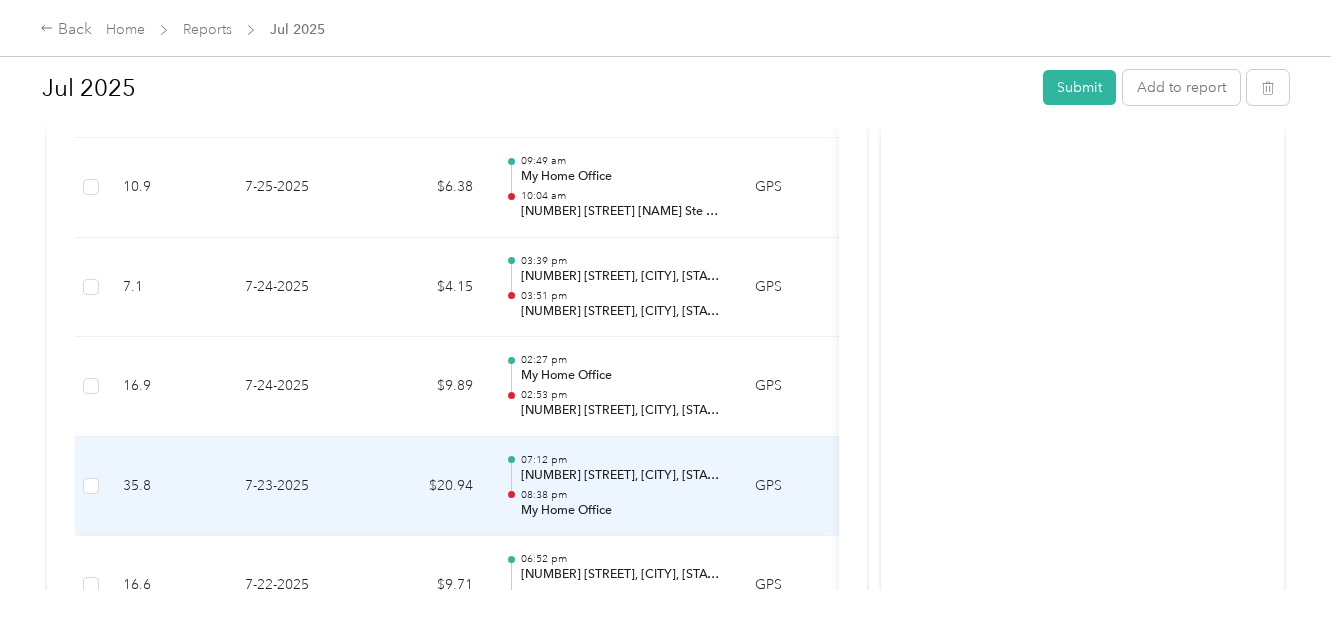 scroll, scrollTop: 867, scrollLeft: 0, axis: vertical 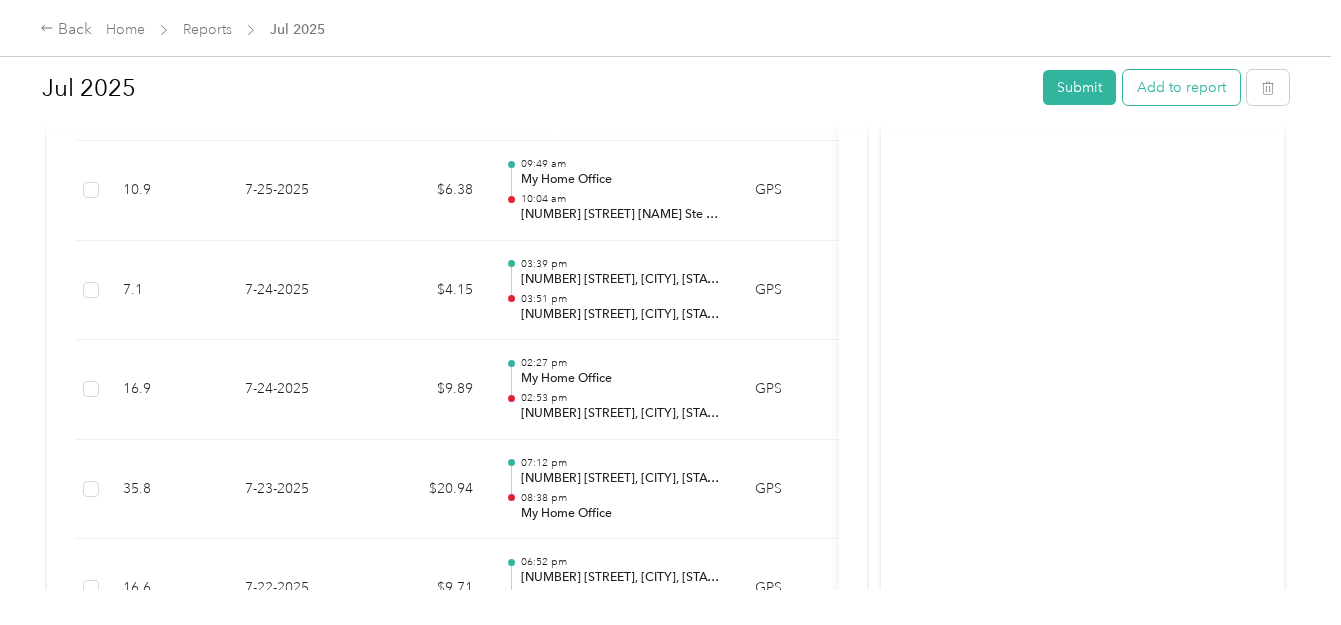 click on "Add to report" at bounding box center (1181, 87) 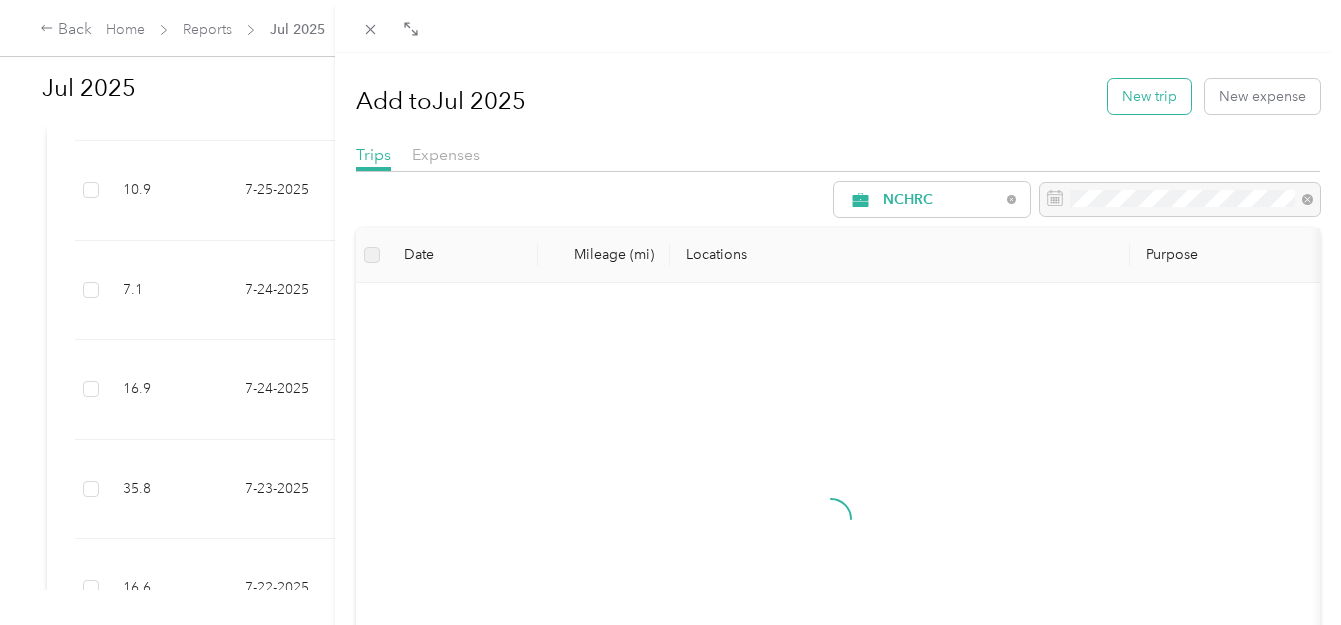click on "New trip" at bounding box center [1149, 96] 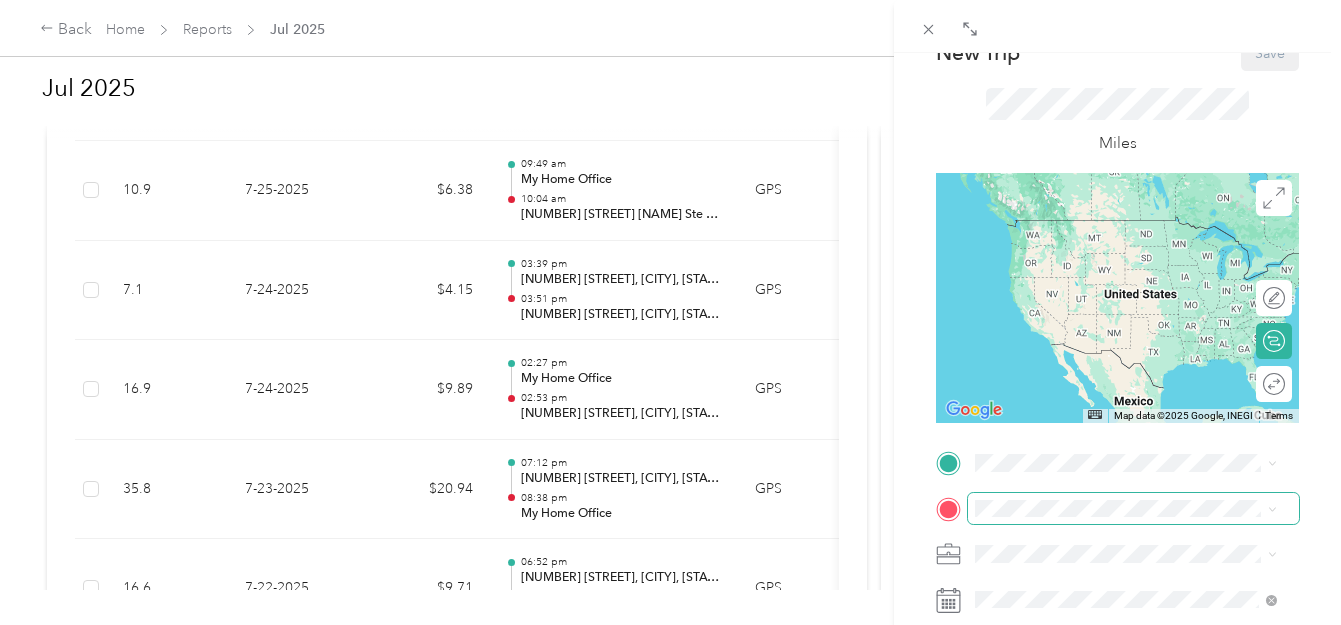 scroll, scrollTop: 133, scrollLeft: 0, axis: vertical 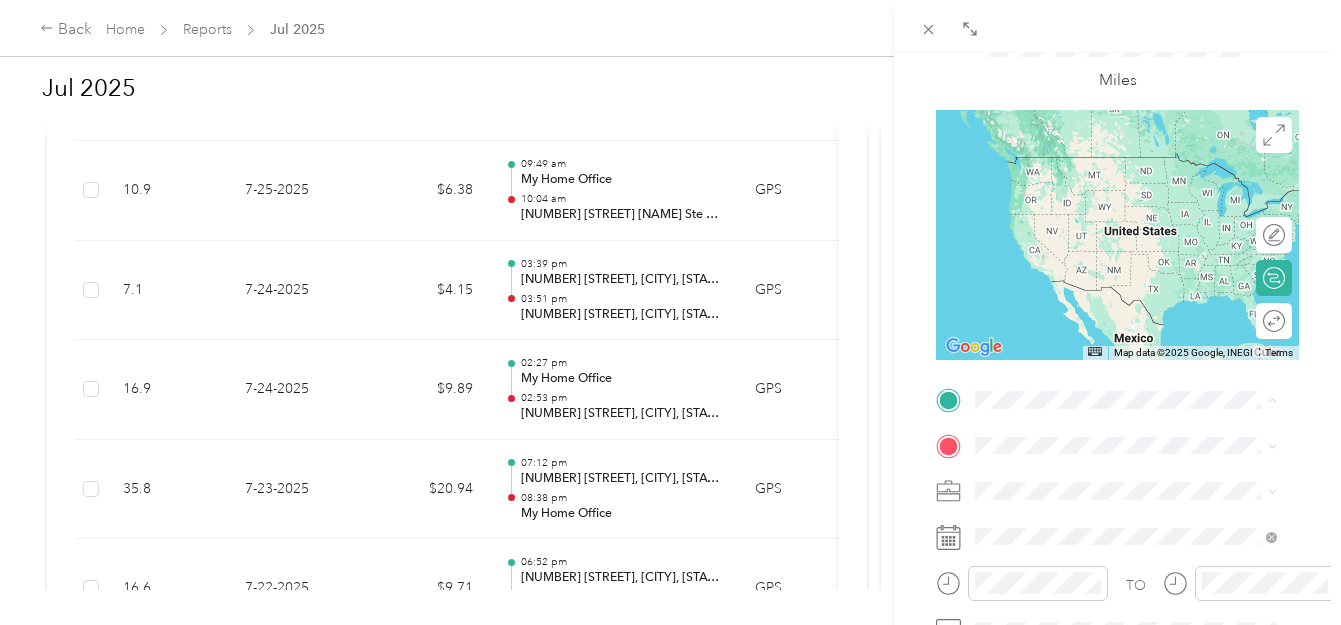 click on "My Home Office [NUMBER] [STREET], [POSTAL_CODE], [CITY], [STATE], [COUNTRY]" at bounding box center (1142, 186) 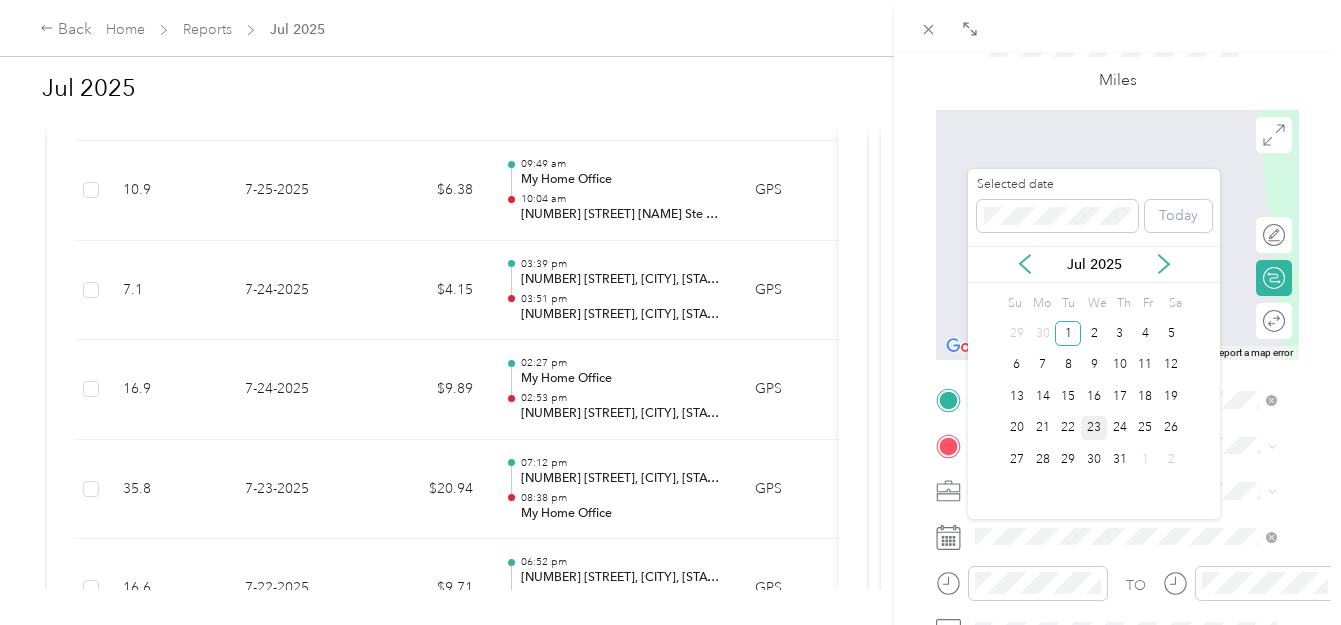 click on "23" at bounding box center (1094, 428) 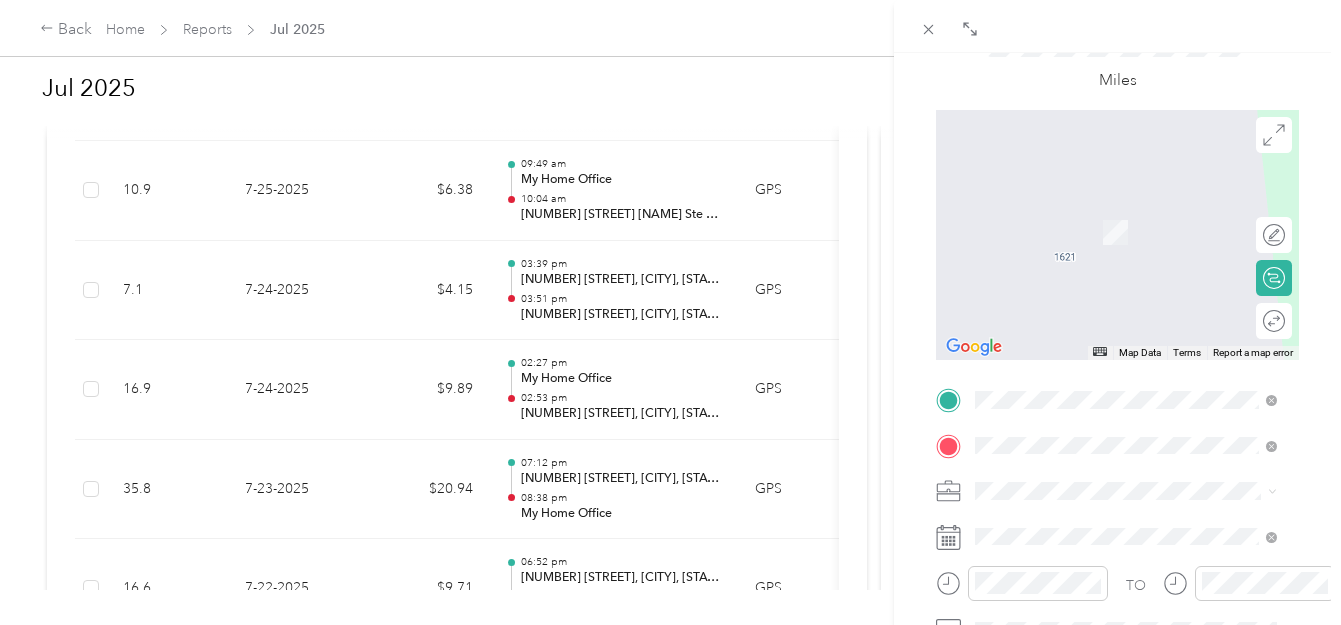 click on "[NUMBER] [STREET]
[CITY], [STATE] [POSTAL_CODE], [COUNTRY]" at bounding box center (1142, 219) 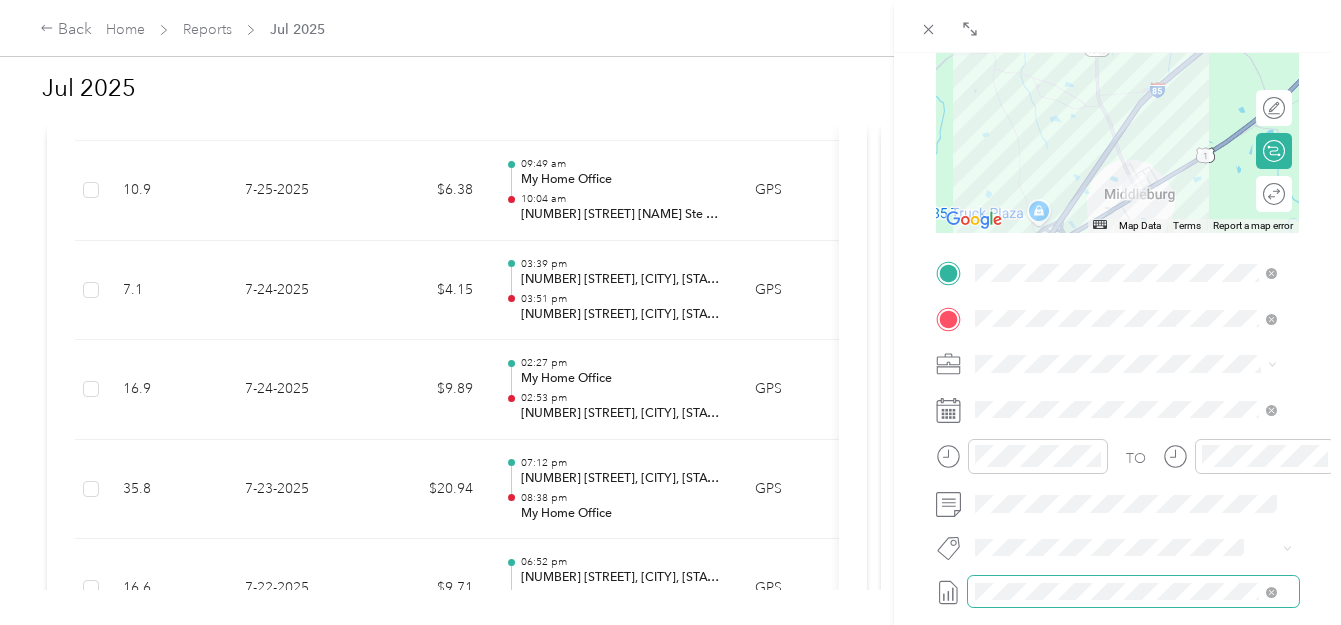 scroll, scrollTop: 333, scrollLeft: 0, axis: vertical 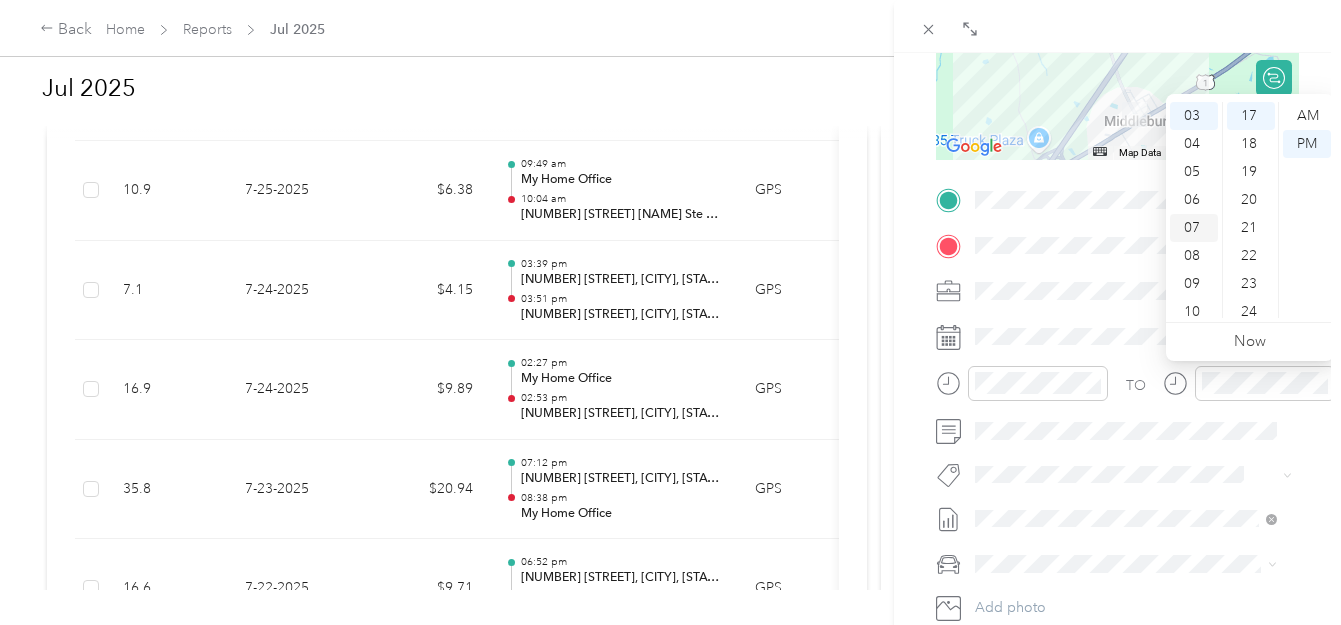 click on "07" at bounding box center [1194, 228] 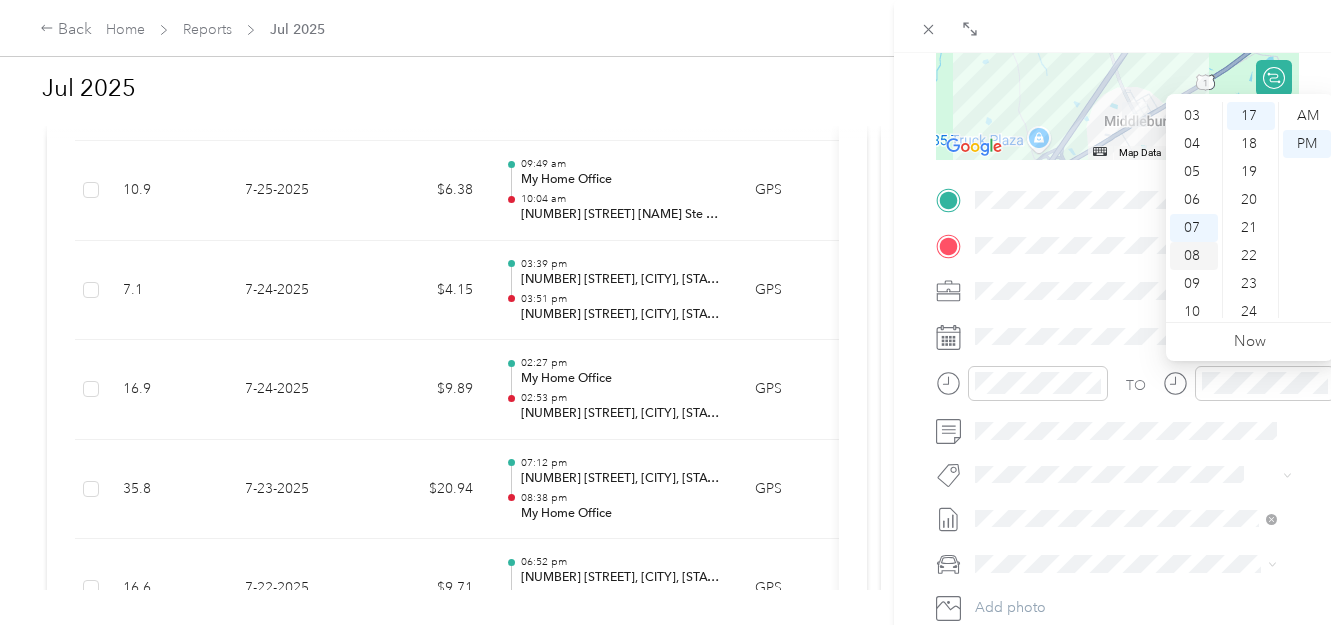 scroll, scrollTop: 120, scrollLeft: 0, axis: vertical 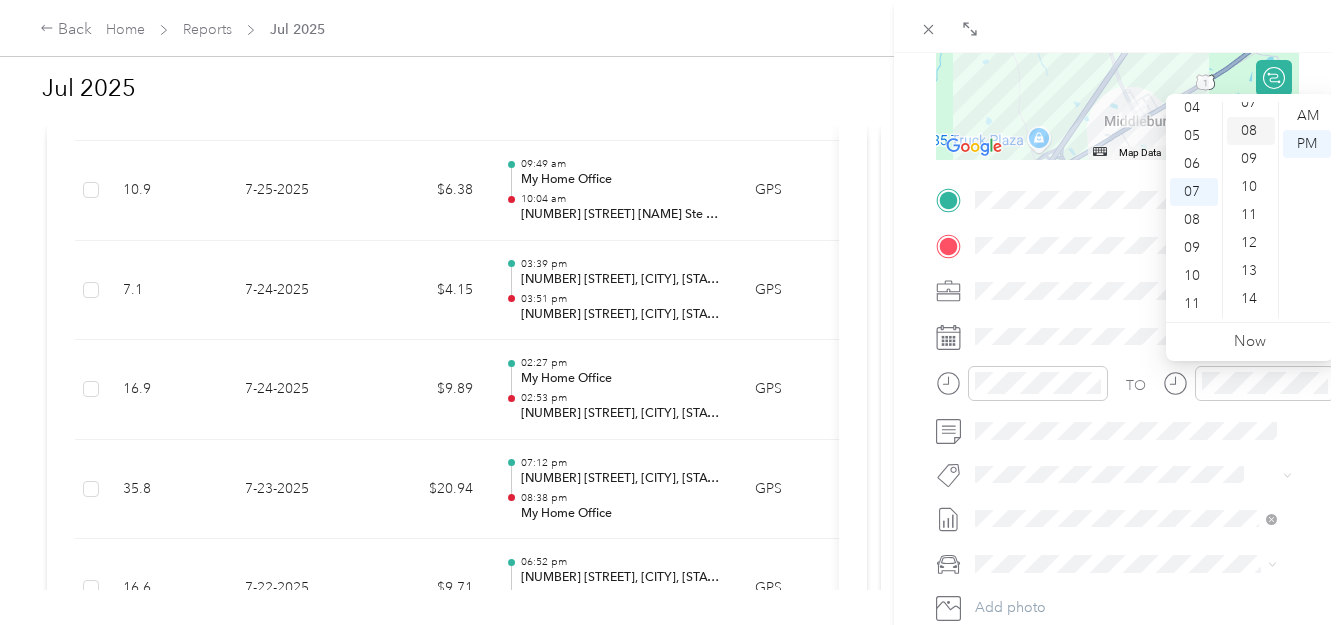 click on "08" at bounding box center [1251, 131] 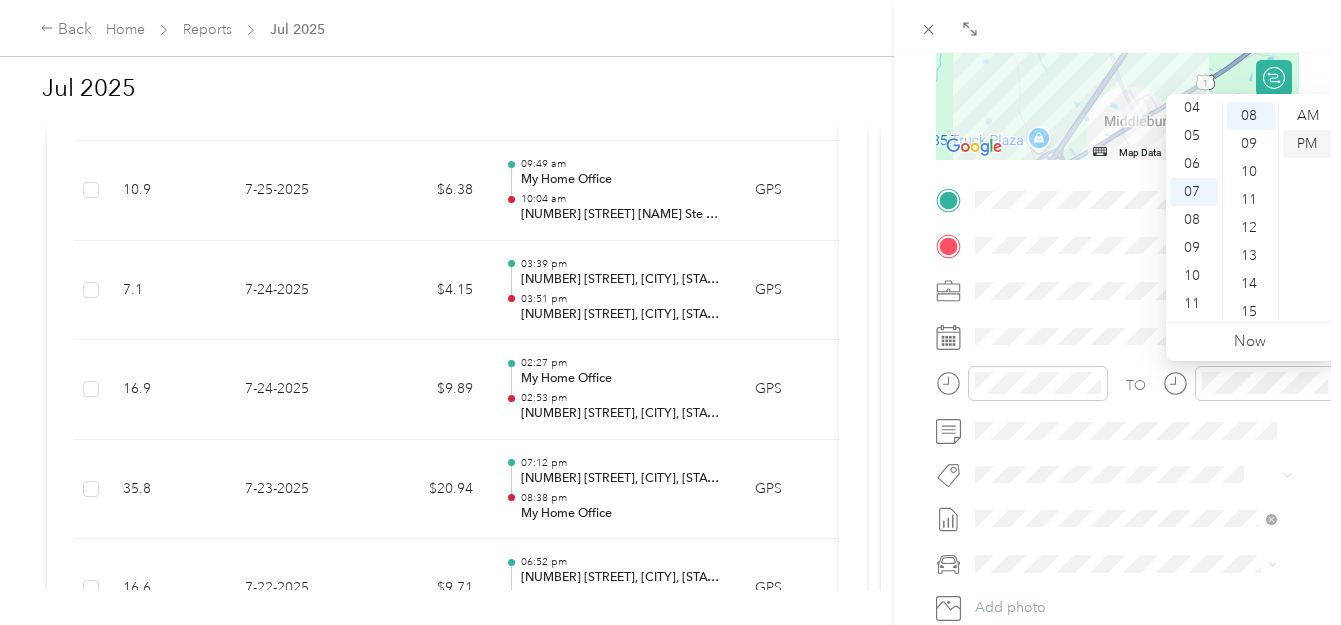 click on "PM" at bounding box center (1307, 144) 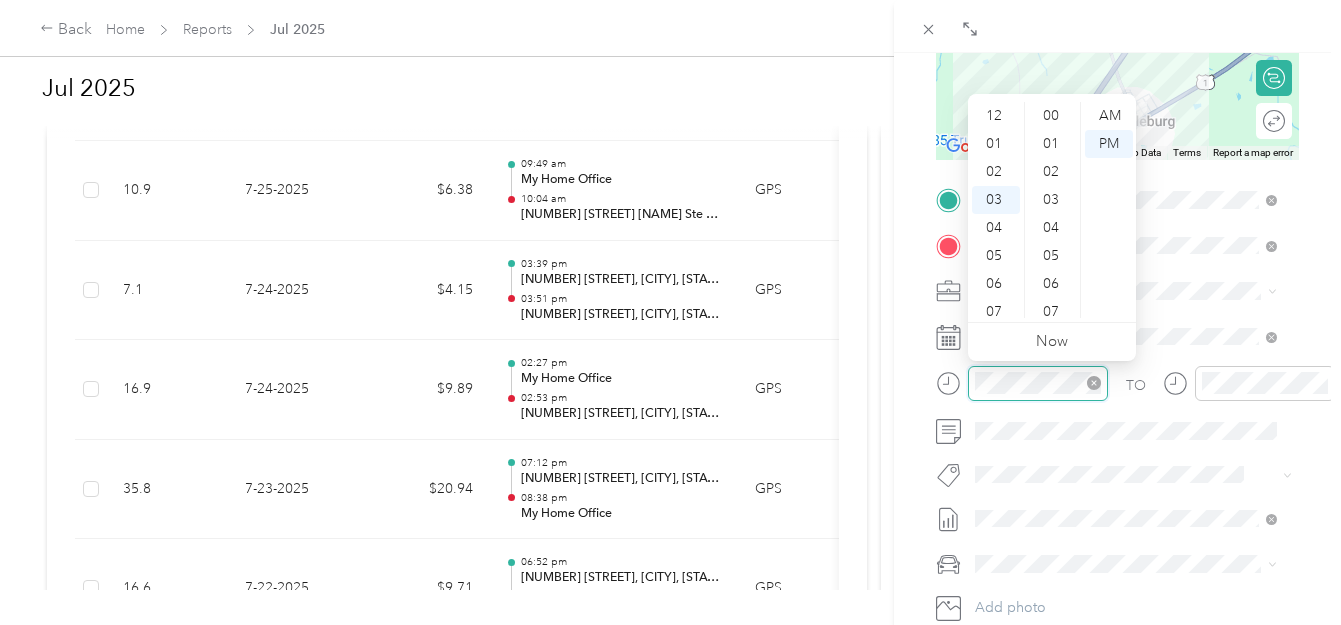 scroll, scrollTop: 84, scrollLeft: 0, axis: vertical 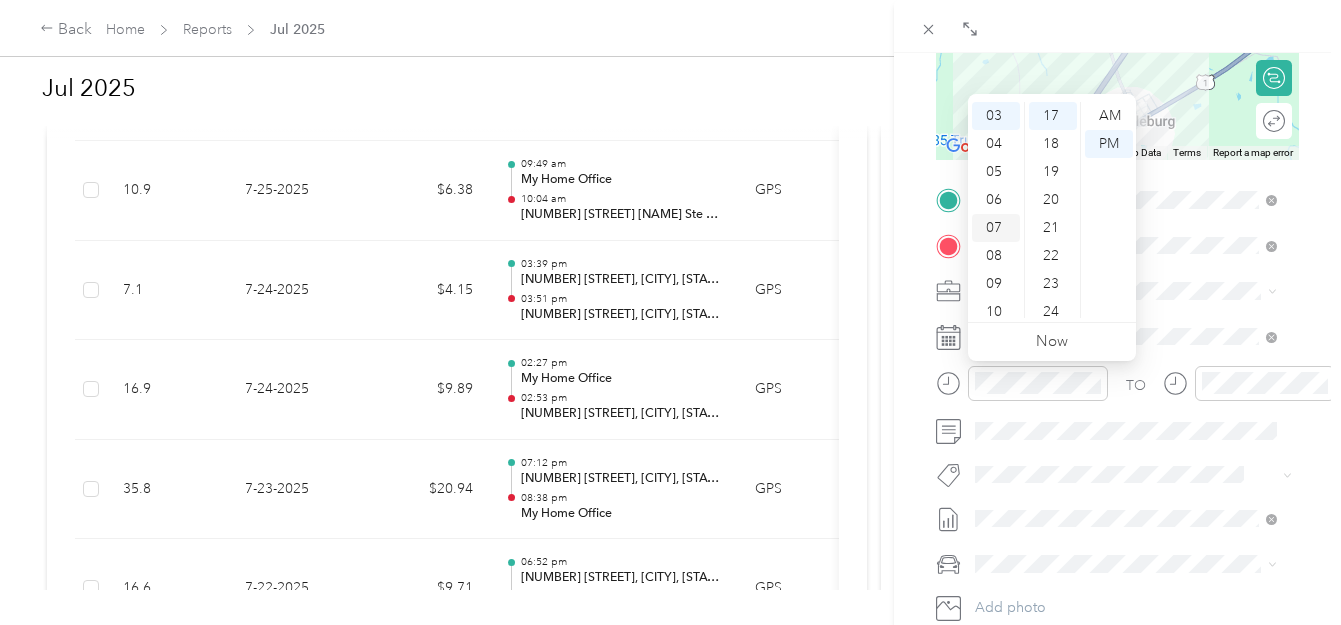 click on "07" at bounding box center [996, 228] 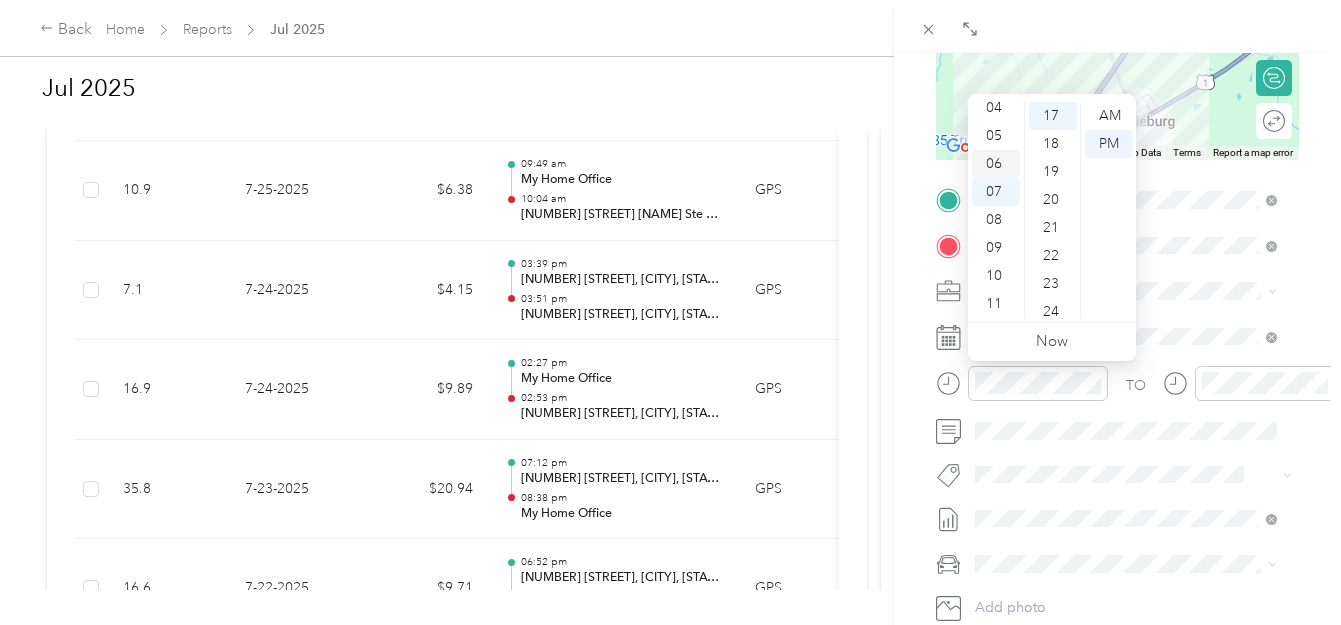 click on "06" at bounding box center (996, 164) 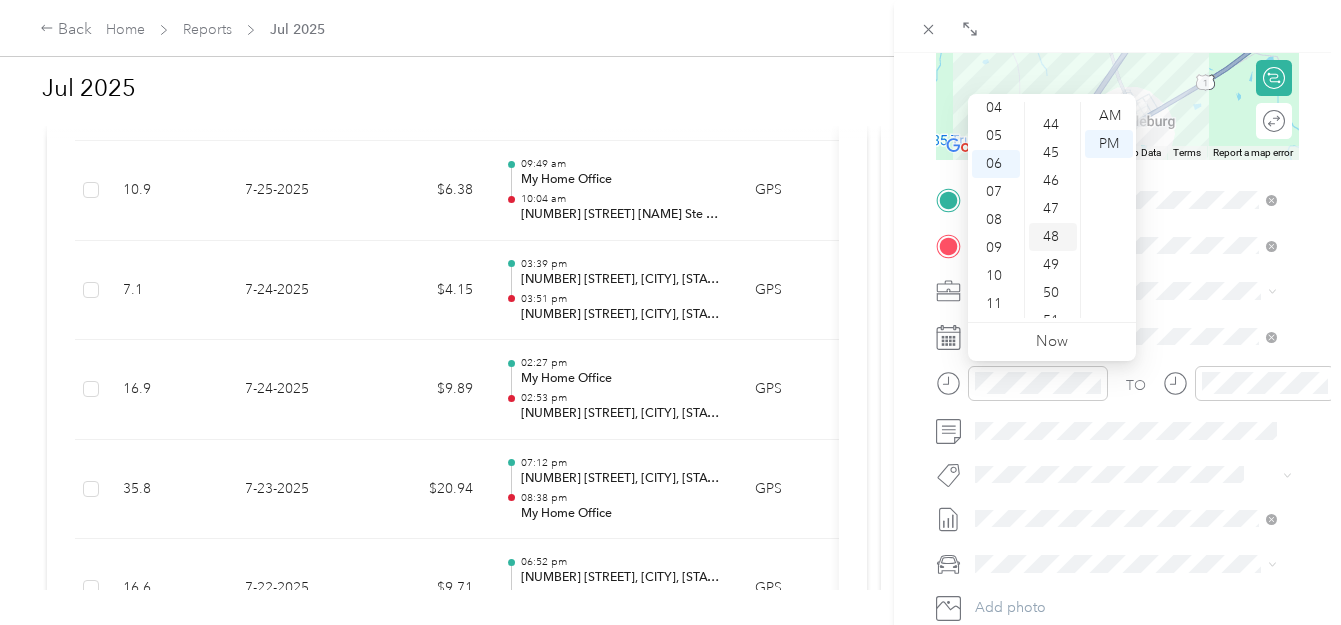 scroll, scrollTop: 1276, scrollLeft: 0, axis: vertical 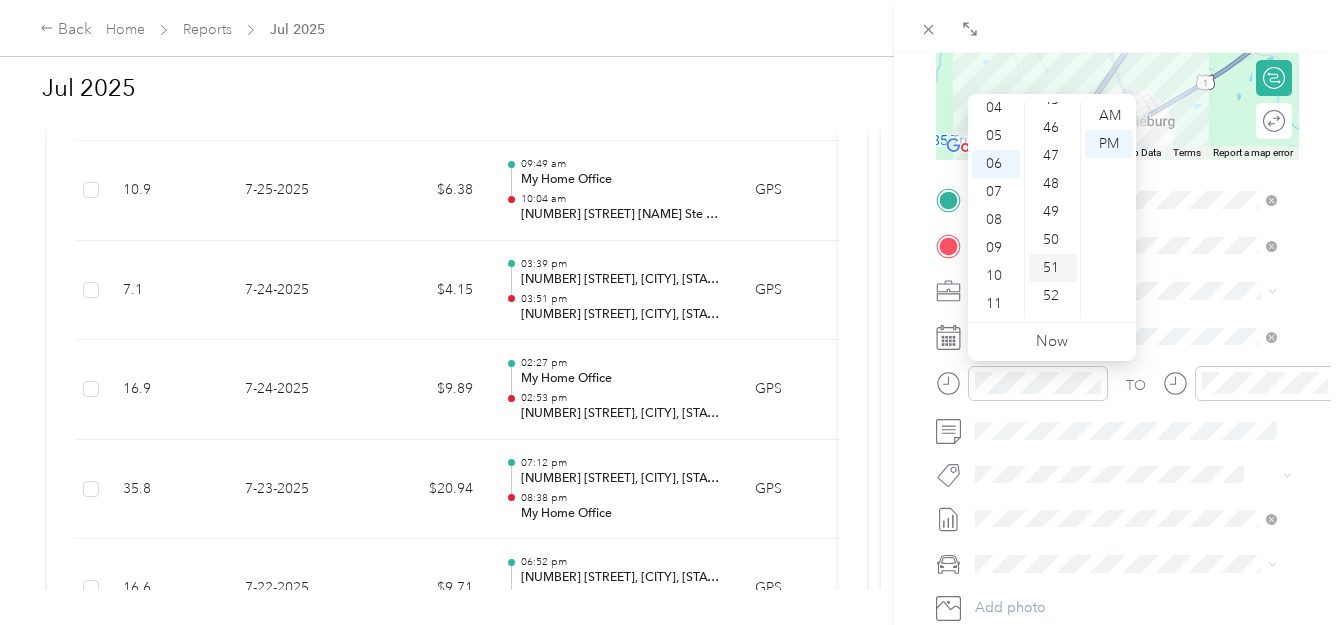 click on "50" at bounding box center [1053, 240] 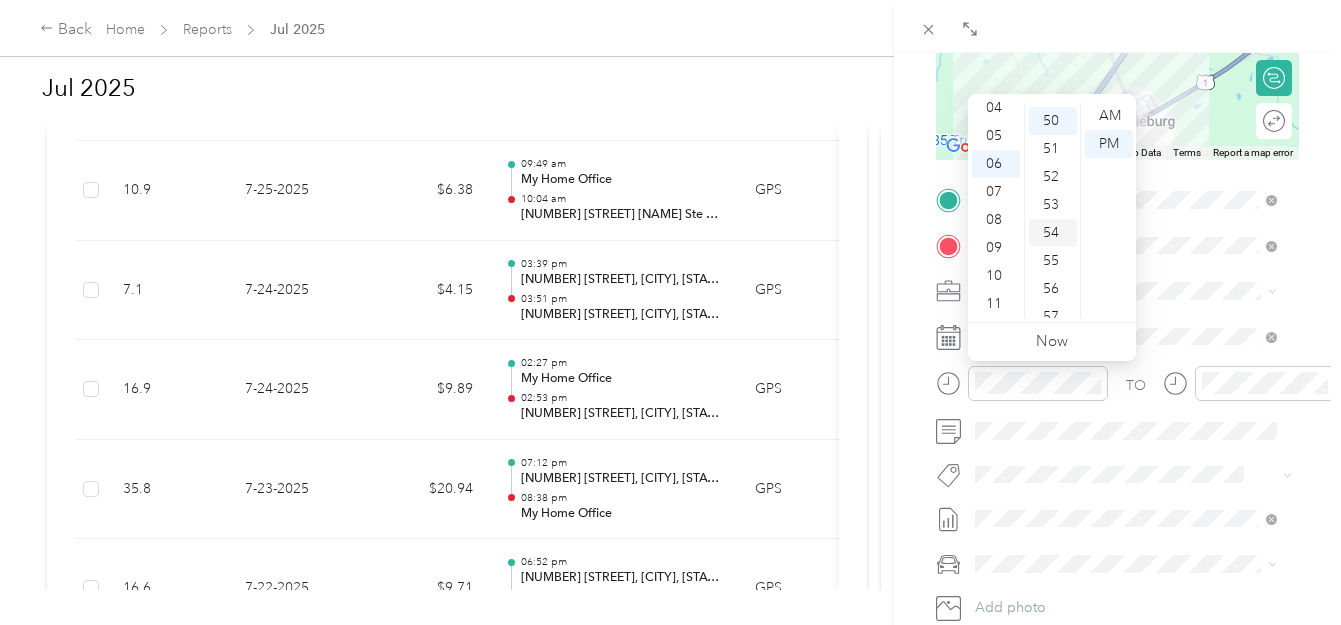 scroll, scrollTop: 1400, scrollLeft: 0, axis: vertical 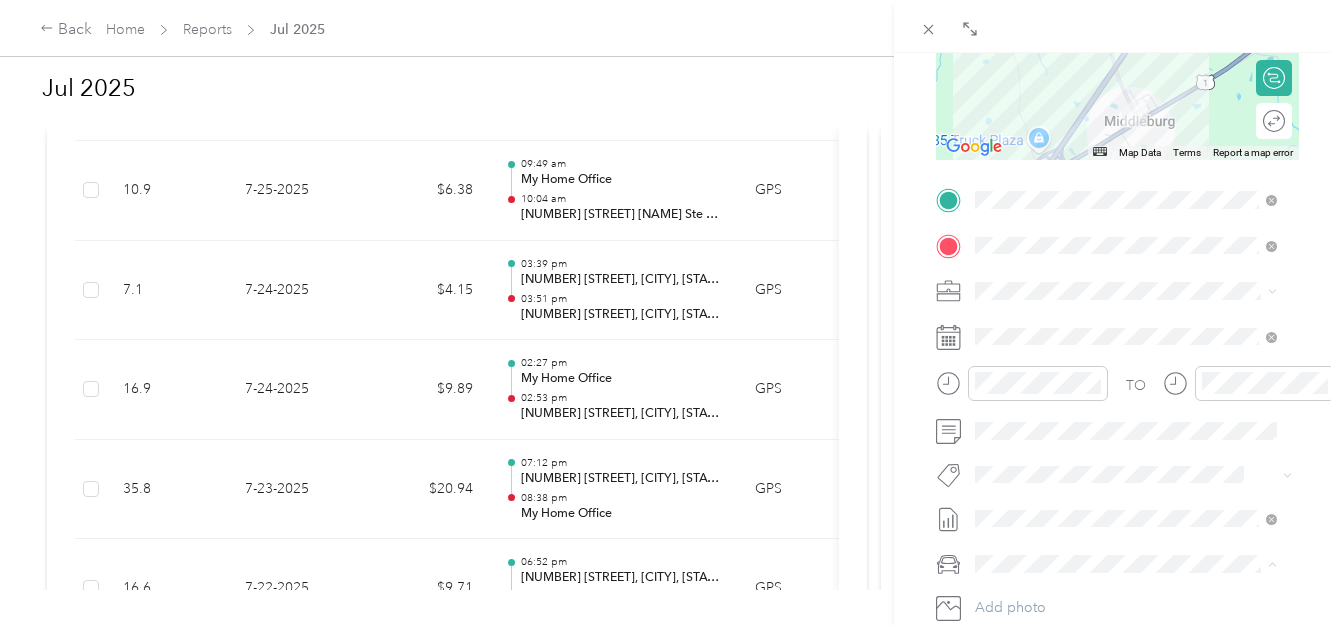 click on "Mr [LAST]" at bounding box center (1126, 599) 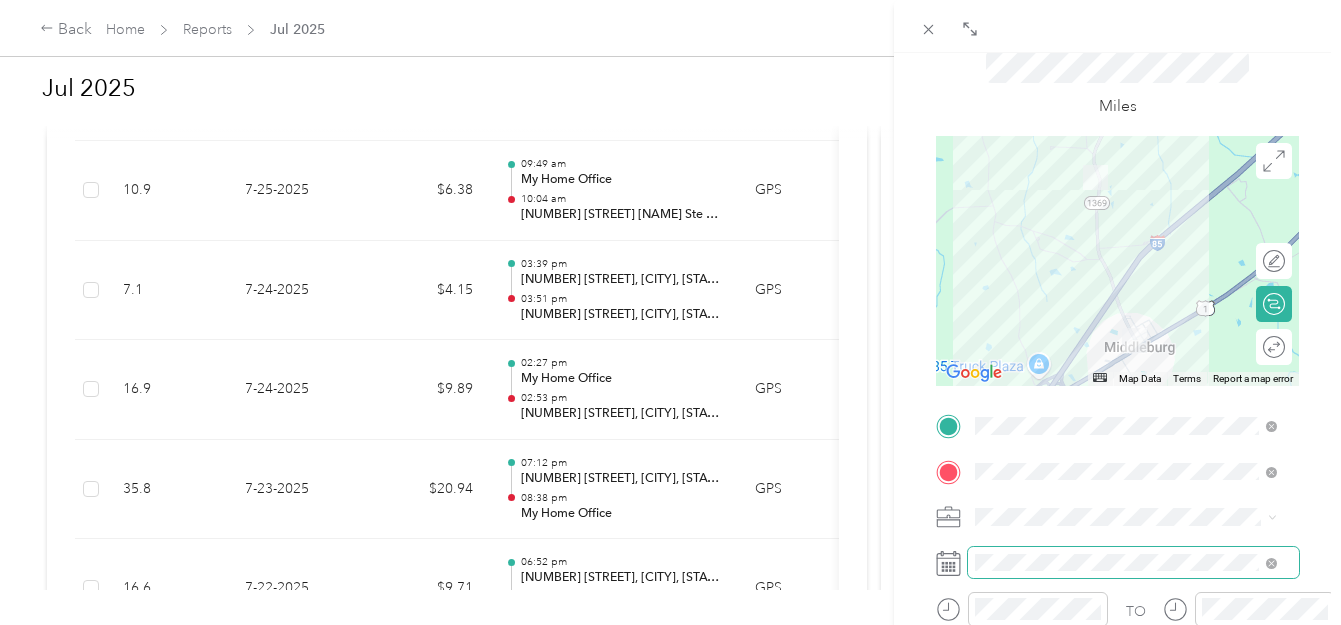 scroll, scrollTop: 67, scrollLeft: 0, axis: vertical 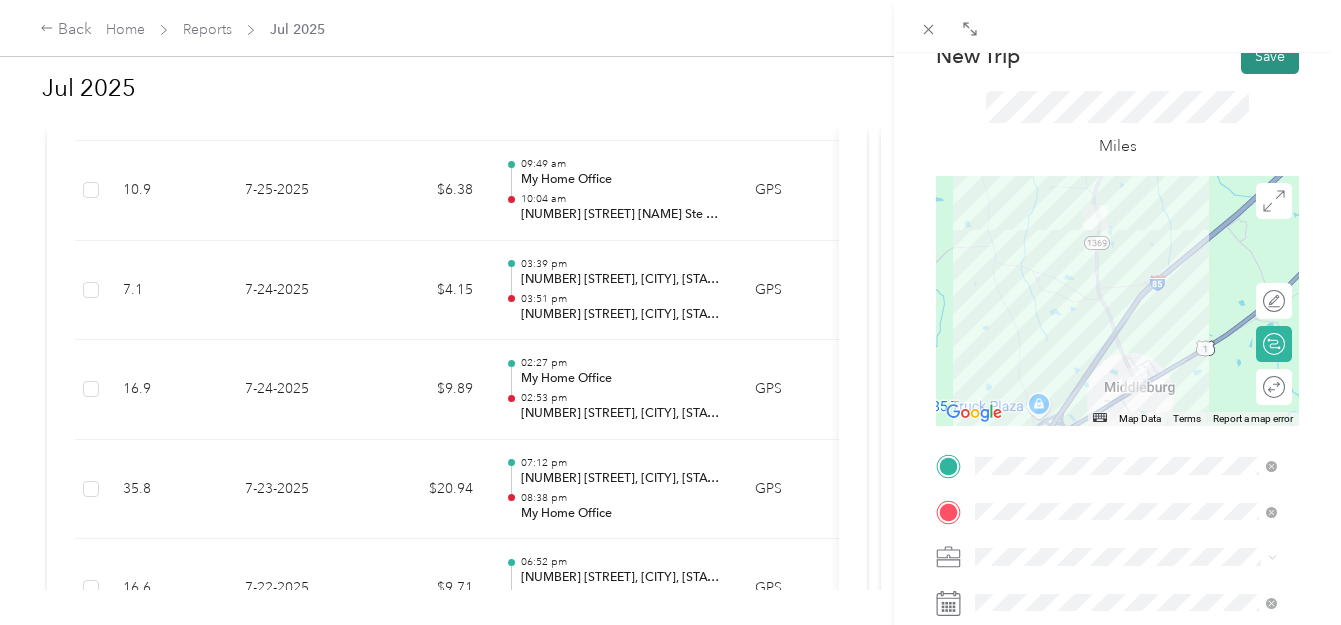click on "Save" at bounding box center [1270, 56] 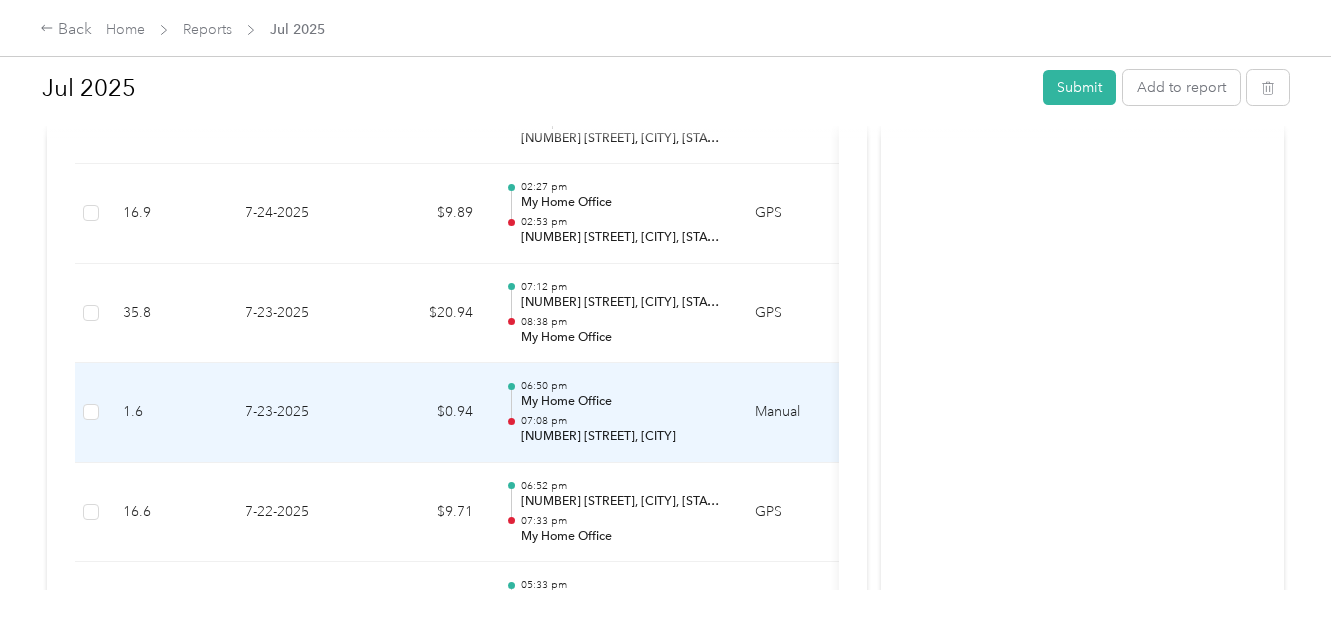 scroll, scrollTop: 1067, scrollLeft: 0, axis: vertical 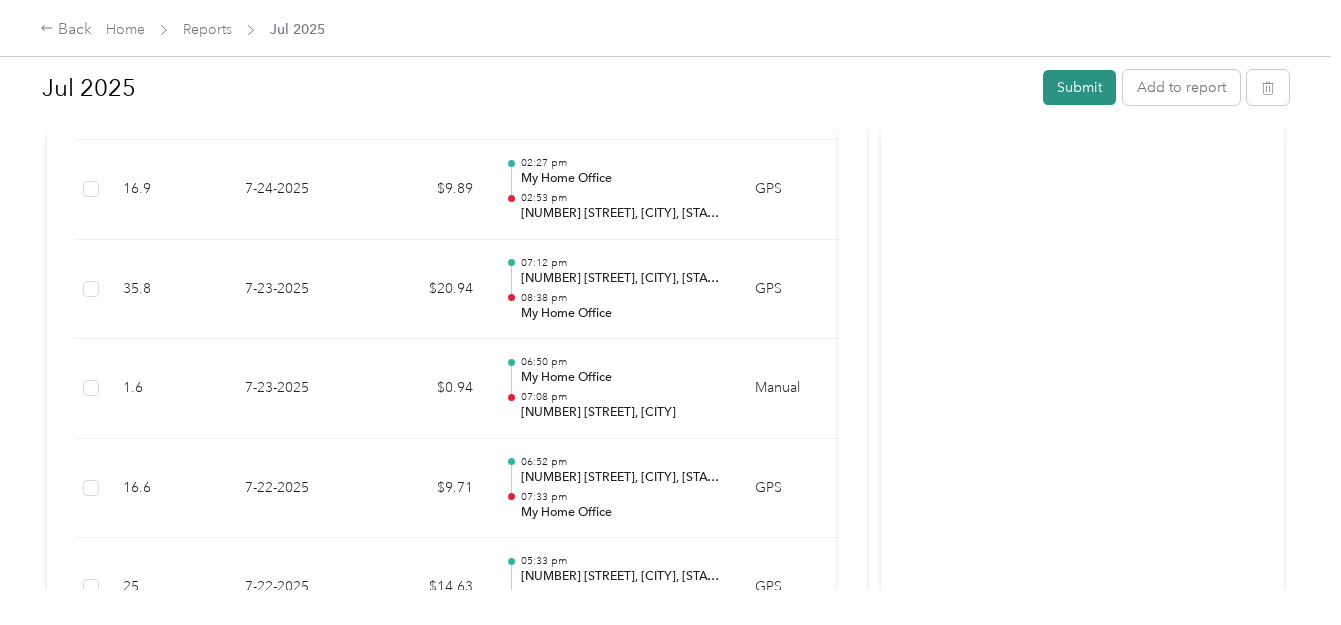 drag, startPoint x: 1071, startPoint y: 93, endPoint x: 1069, endPoint y: 103, distance: 10.198039 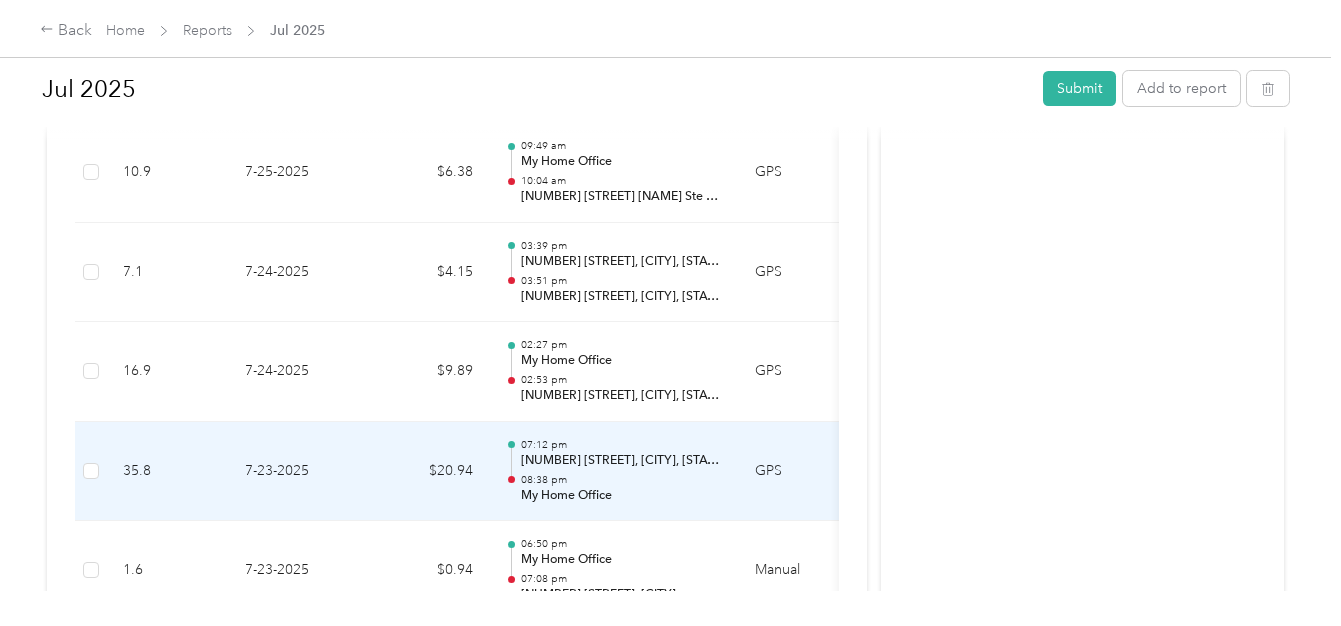 scroll, scrollTop: 867, scrollLeft: 0, axis: vertical 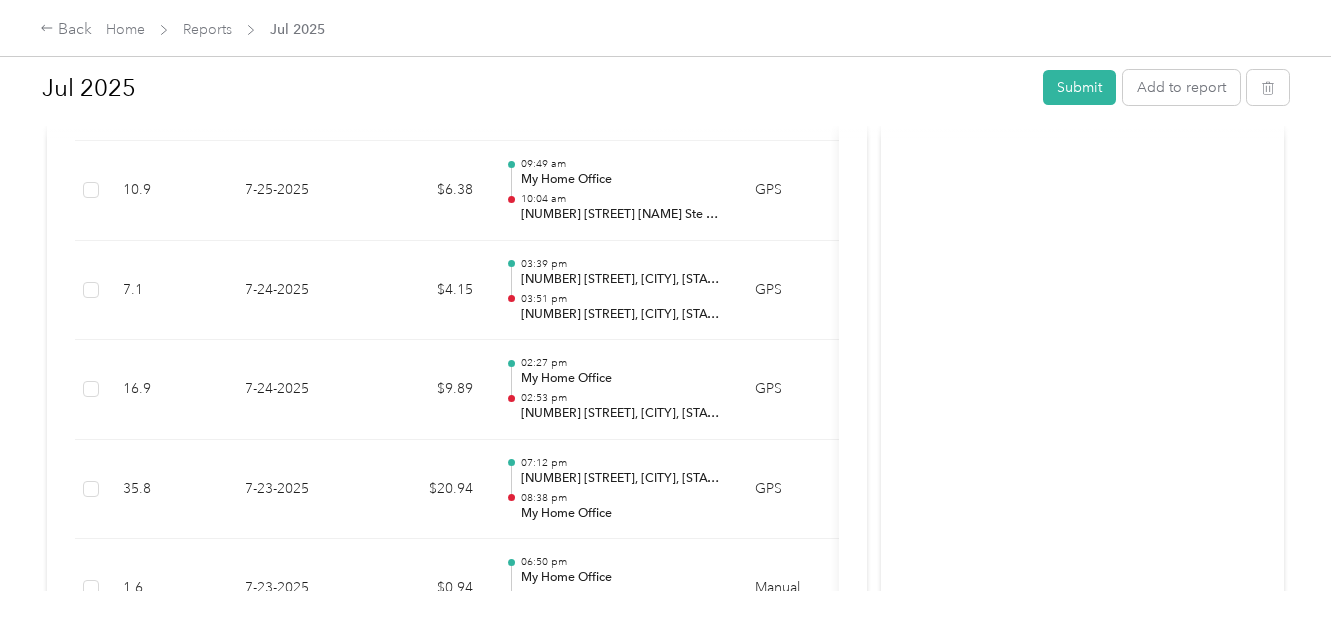 drag, startPoint x: 317, startPoint y: 585, endPoint x: -8, endPoint y: -60, distance: 722.2534 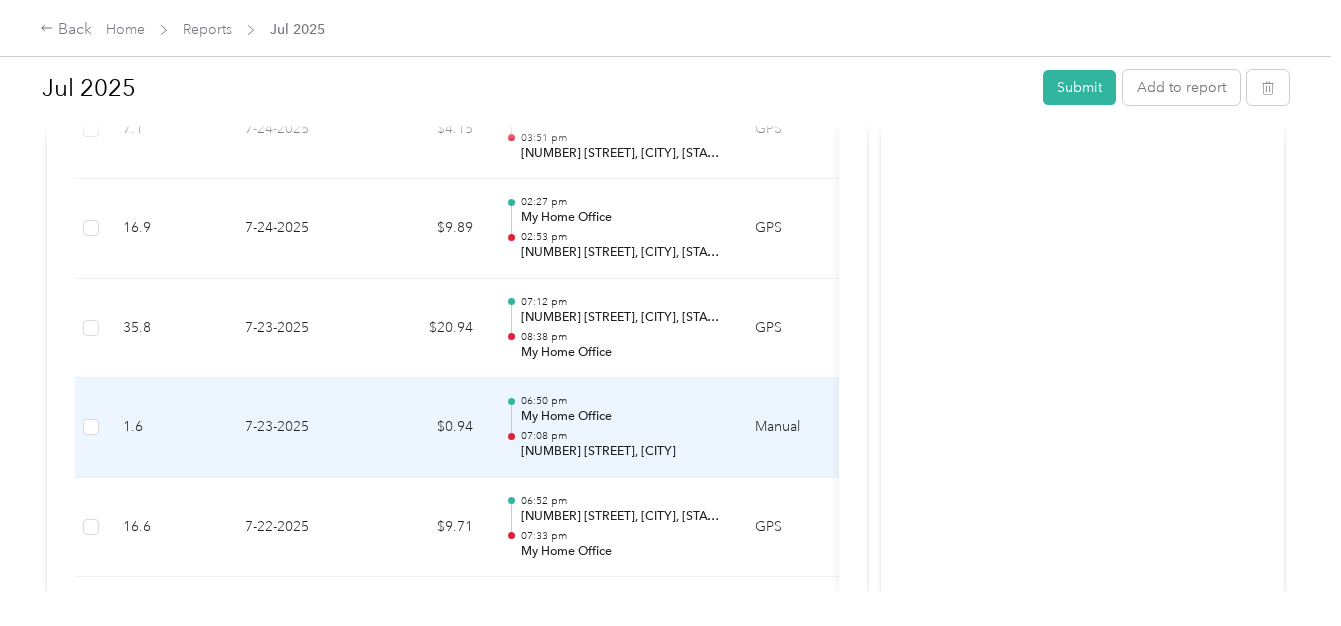 scroll, scrollTop: 1000, scrollLeft: 0, axis: vertical 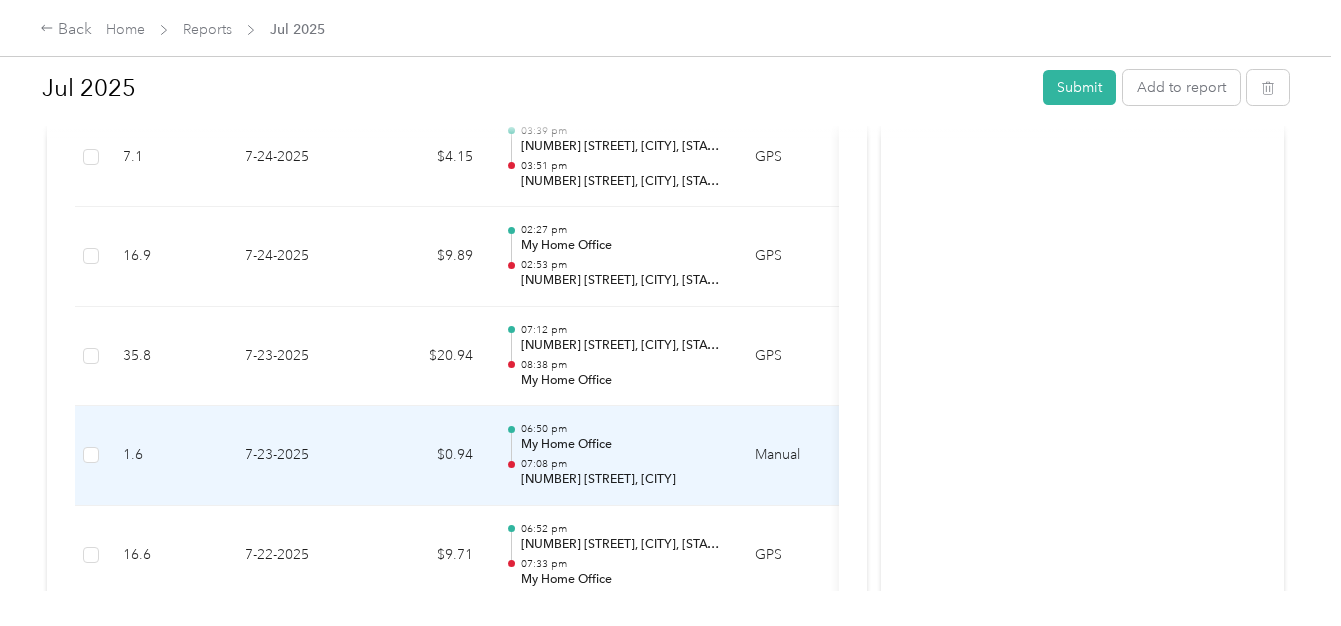 drag, startPoint x: 734, startPoint y: 458, endPoint x: 751, endPoint y: 499, distance: 44.38468 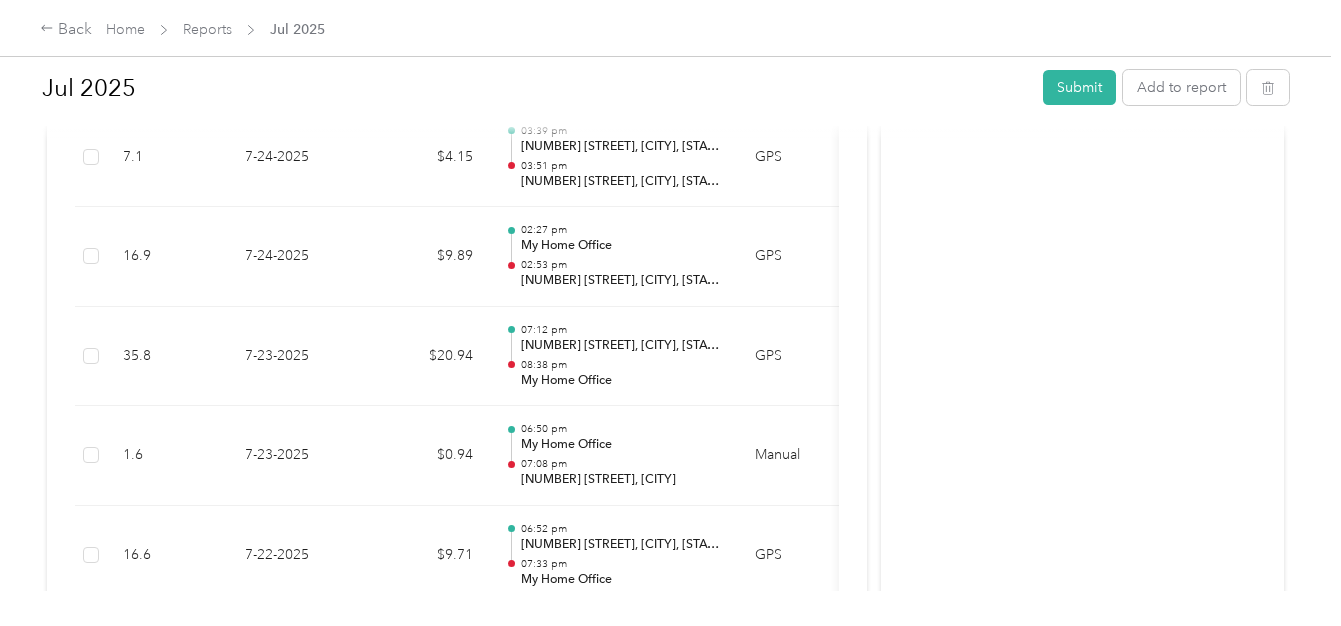 click on "My Home Office 05:17 pm [NUMBER] [STREET], [CITY], [STATE] [POSTAL_CODE], [COUNTRY]  GPS NCHRC - 26.4 7-25-2025 $15.44 12:30 pm My Home Office 01:40 pm My Home Office GPS NCHRC - 13.4 7-25-2025 $7.84 10:21 am [NUMBER] [STREET] [NAME] Ste B, [CITY], [STATE] [POSTAL_CODE], [COUNTRY]  11:03 am My Home Office GPS NCHRC - 10.9 7-25-2025 $6.38 09:49 am My Home Office 10:04 am [NUMBER] [STREET] [NAME] Ste B, [CITY], [STATE] [POSTAL_CODE], [COUNTRY]  GPS NCHRC - 7.1 7-24-2025 $4.15 03:39 pm 03:51 pm GPS NCHRC - 16.9 7-24-2025 $9.89 02:27 pm My Home Office 02:53 pm [NUMBER] [STREET], [CITY], [STATE] [POSTAL_CODE], [COUNTRY]  GPS NCHRC - 35.8 7-23-2025 $20.94 07:12 pm [NUMBER] [STREET] [NAME], [CITY], [STATE] [POSTAL_CODE], [COUNTRY]  08:38 pm My Home Office GPS NCHRC - 16.6 7-22-2025 $9.71 06:52 pm [NUMBER] [STREET], [CITY], [STATE] [POSTAL_CODE], [COUNTRY]  07:33 pm My Home Office GPS NCHRC - 25 7-22-2025 $14.63 05:33 pm 06:45 pm -" at bounding box center [665, 313] 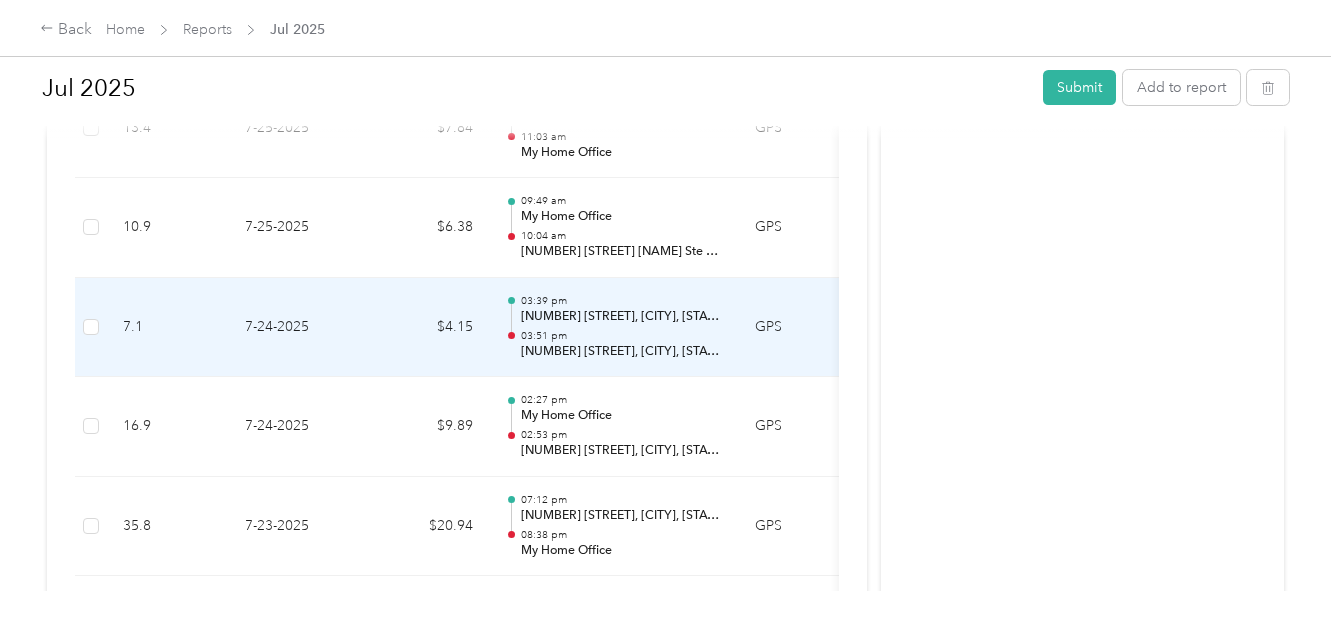 scroll, scrollTop: 800, scrollLeft: 0, axis: vertical 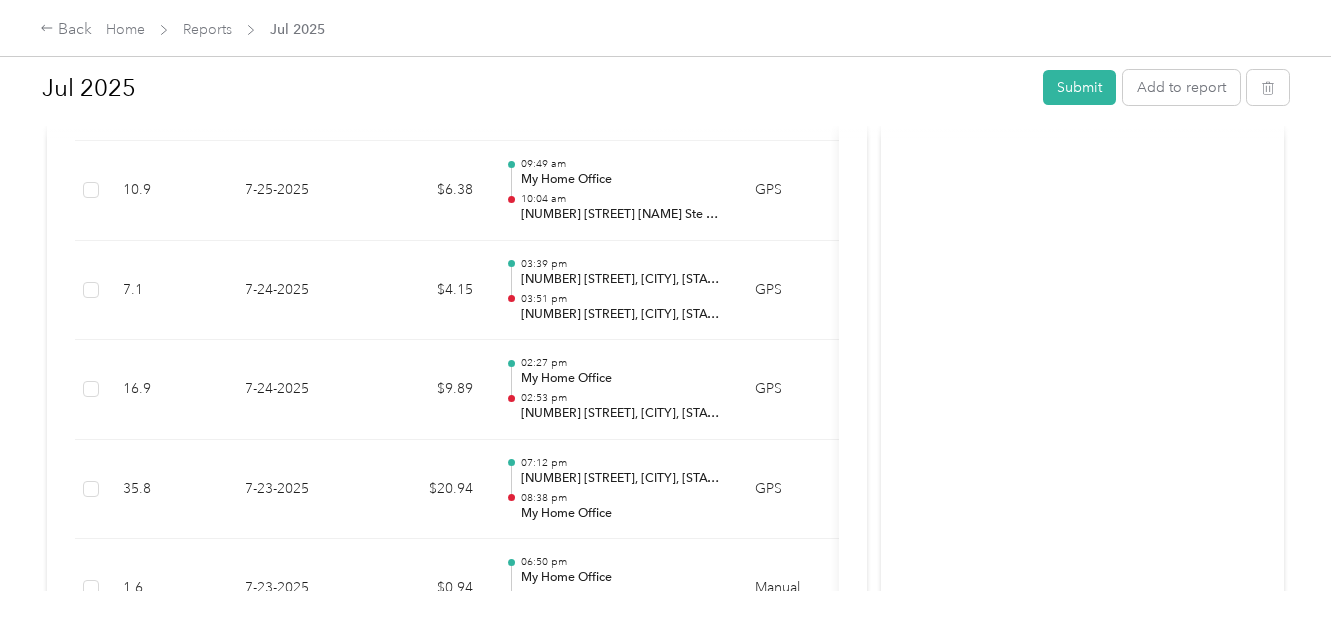 drag, startPoint x: 1135, startPoint y: 155, endPoint x: 1206, endPoint y: 146, distance: 71.568146 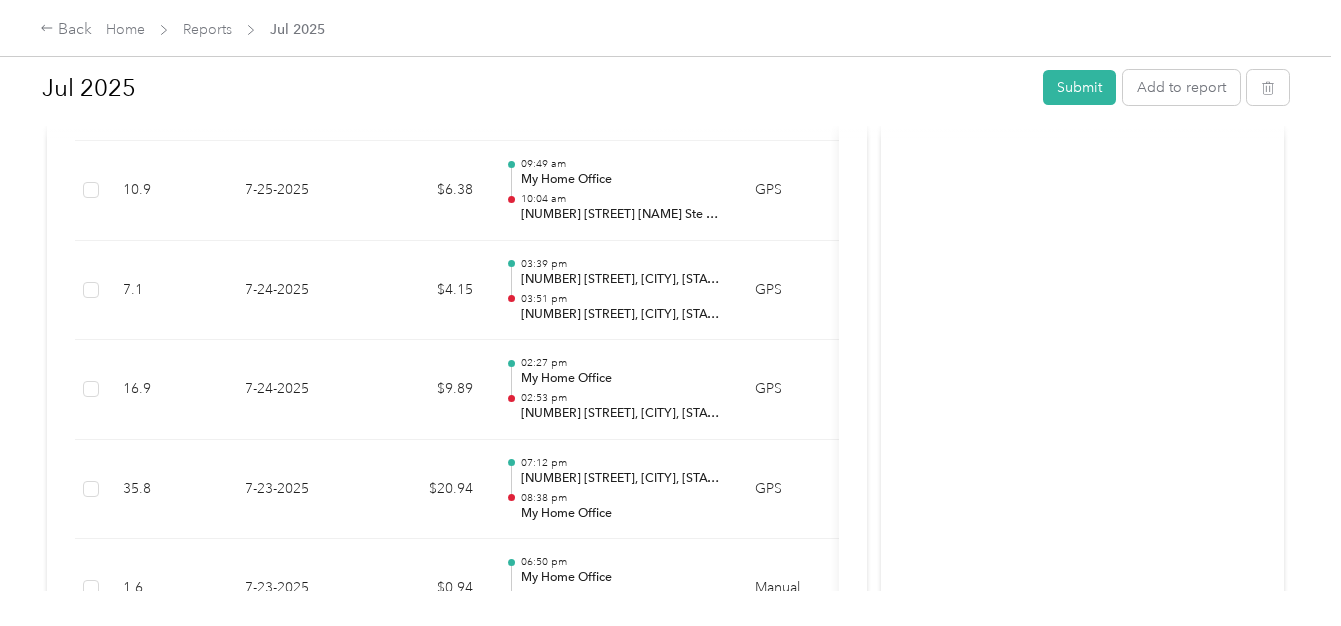 click on "Back Home Reports Jul 2025" at bounding box center (670, 28) 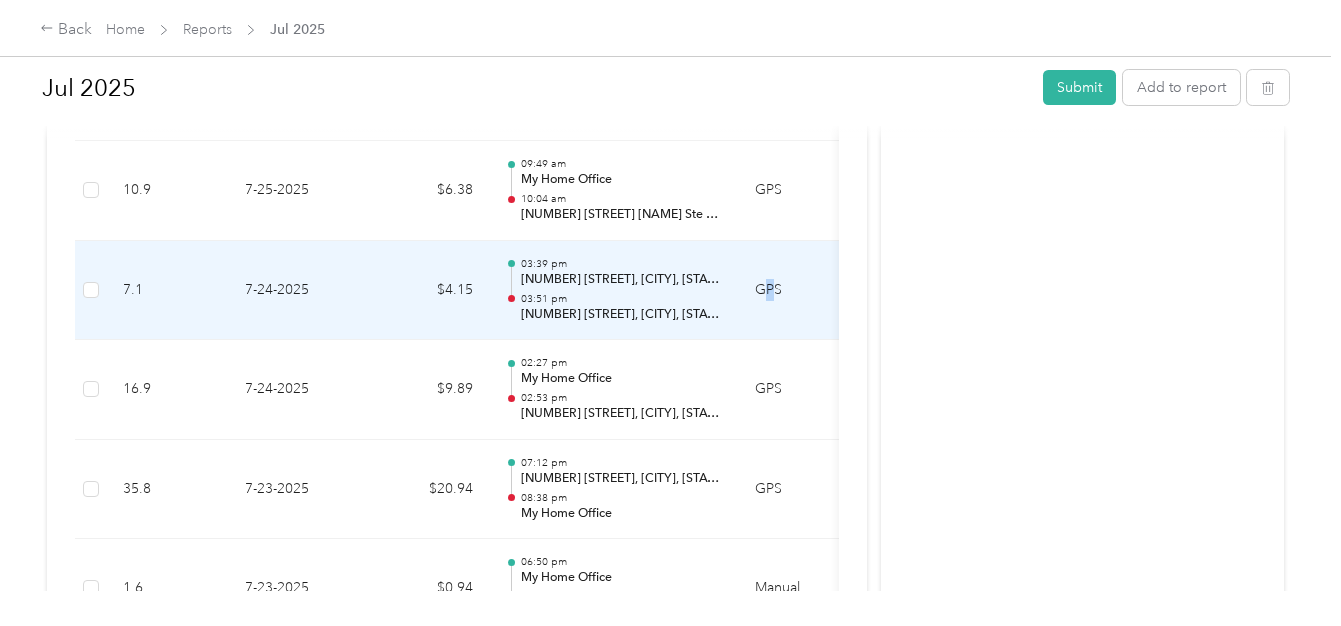 click on "GPS" at bounding box center [804, 291] 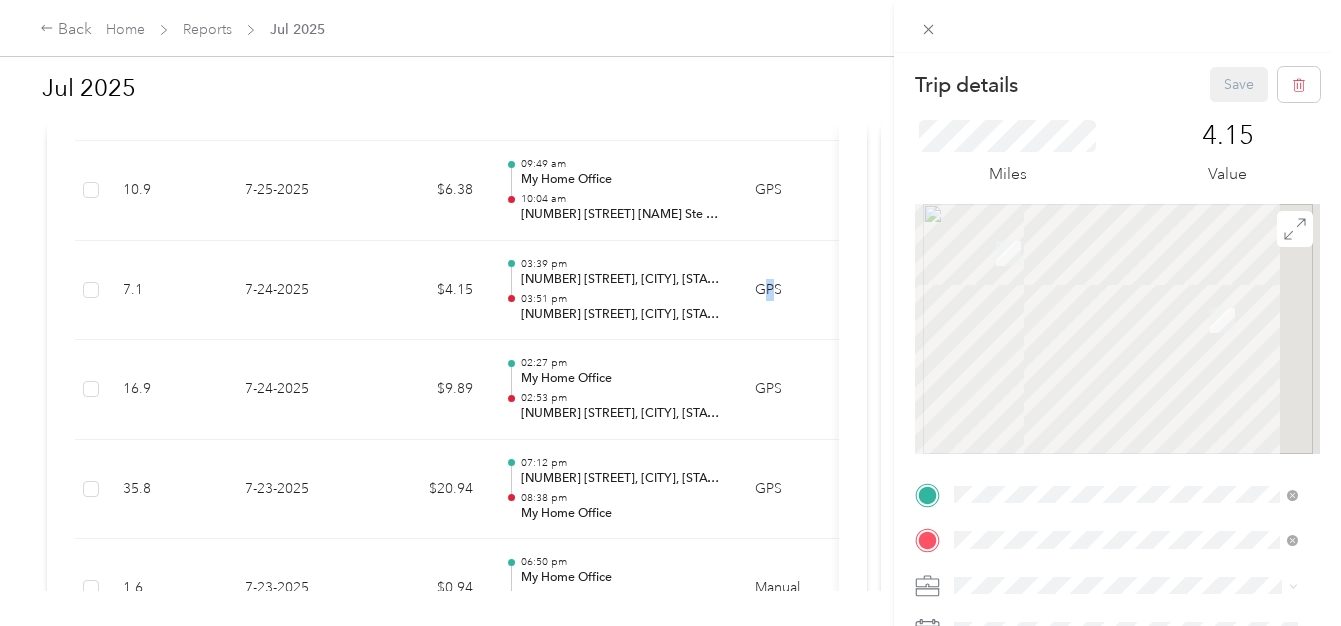 click at bounding box center (1117, 329) 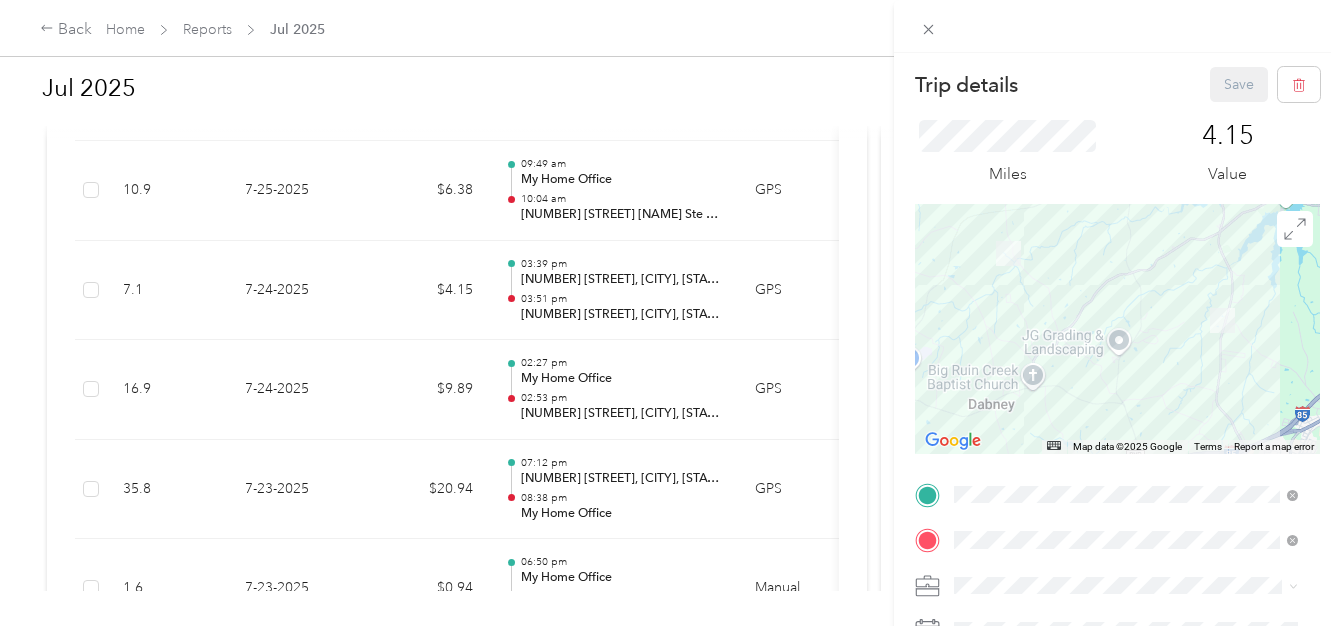 click on "Trip details Save This trip cannot be edited because it is either under review, approved, or paid. Contact your Team Manager to edit it. Miles 4.15 Value  ← Move left → Move right ↑ Move up ↓ Move down + Zoom in - Zoom out Home Jump left by 75% End Jump right by 75% Page Up Jump up by 75% Page Down Jump down by 75% Map Data Map data ©2025 Google Map data ©2025 Google 2 km  Click to toggle between metric and imperial units Terms Report a map error TO Add photo" at bounding box center [670, 313] 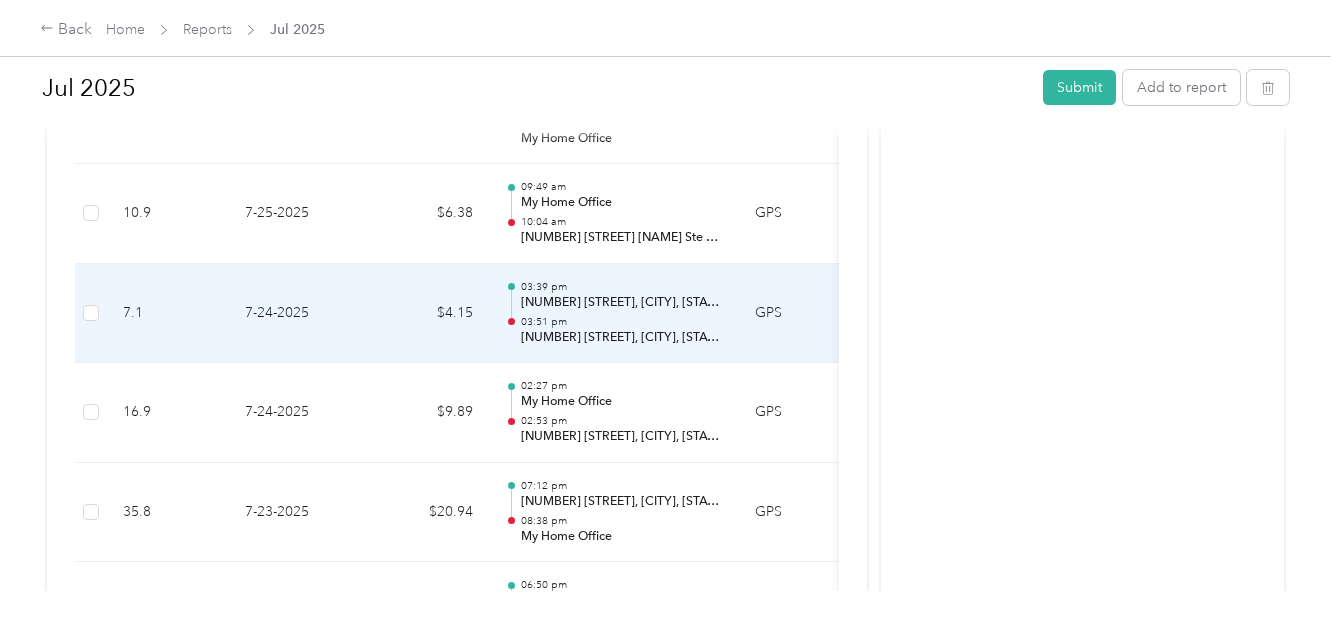 scroll, scrollTop: 867, scrollLeft: 0, axis: vertical 